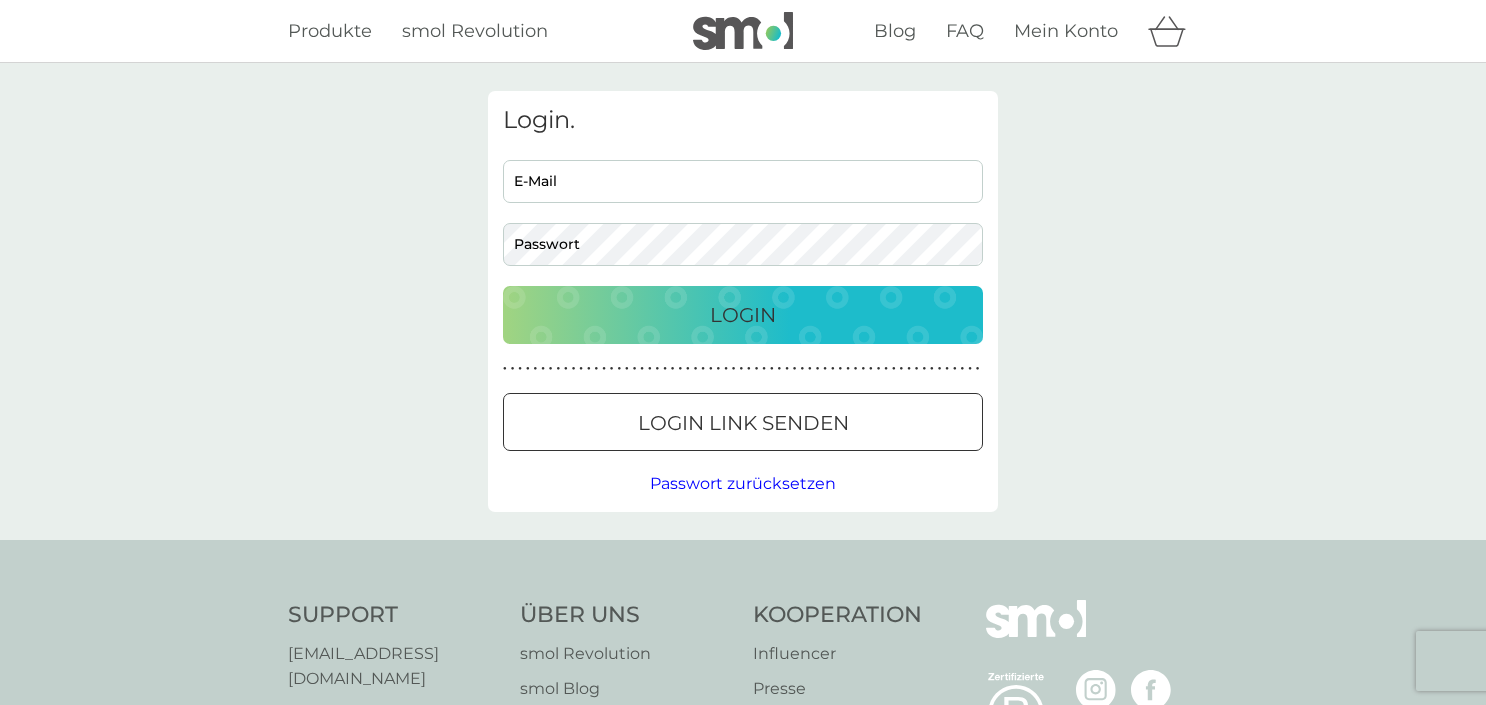 scroll, scrollTop: 0, scrollLeft: 0, axis: both 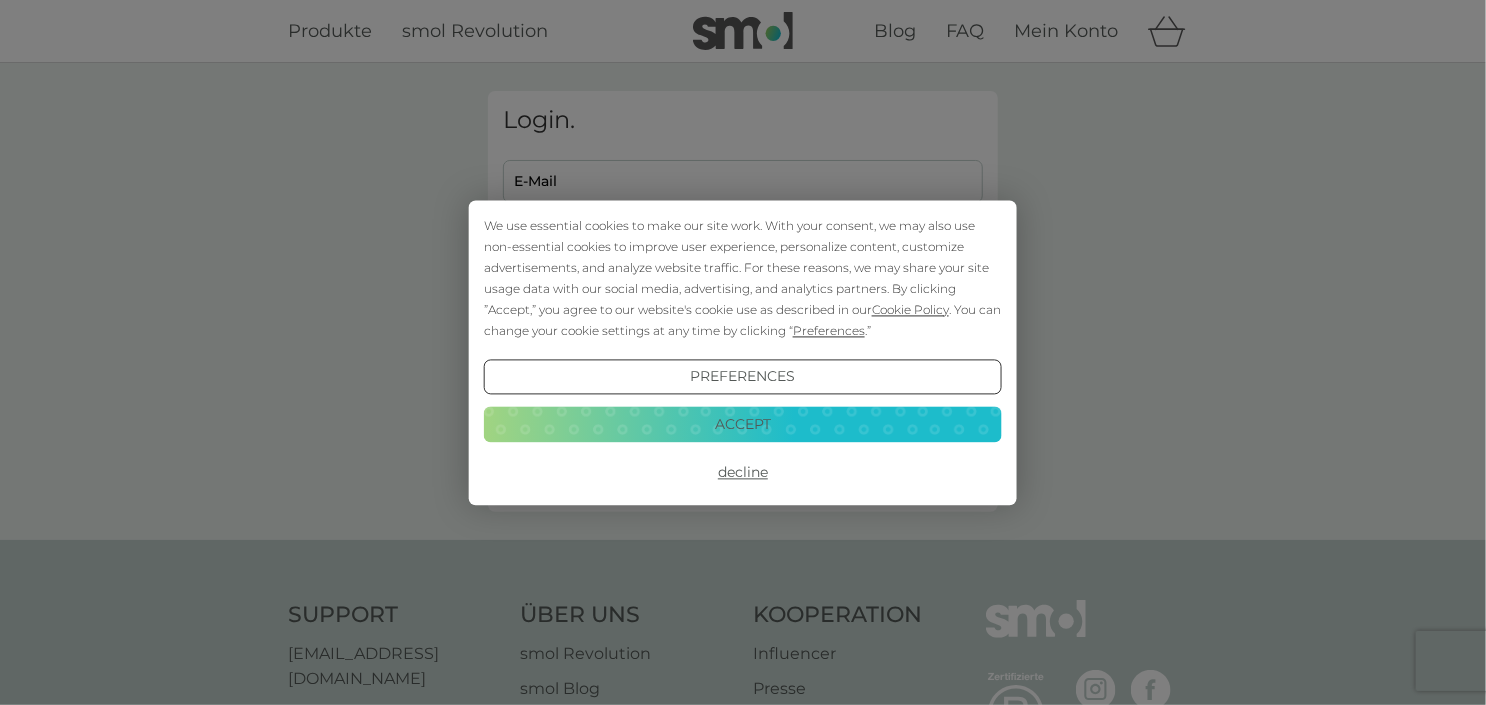click on "Accept" at bounding box center [743, 425] 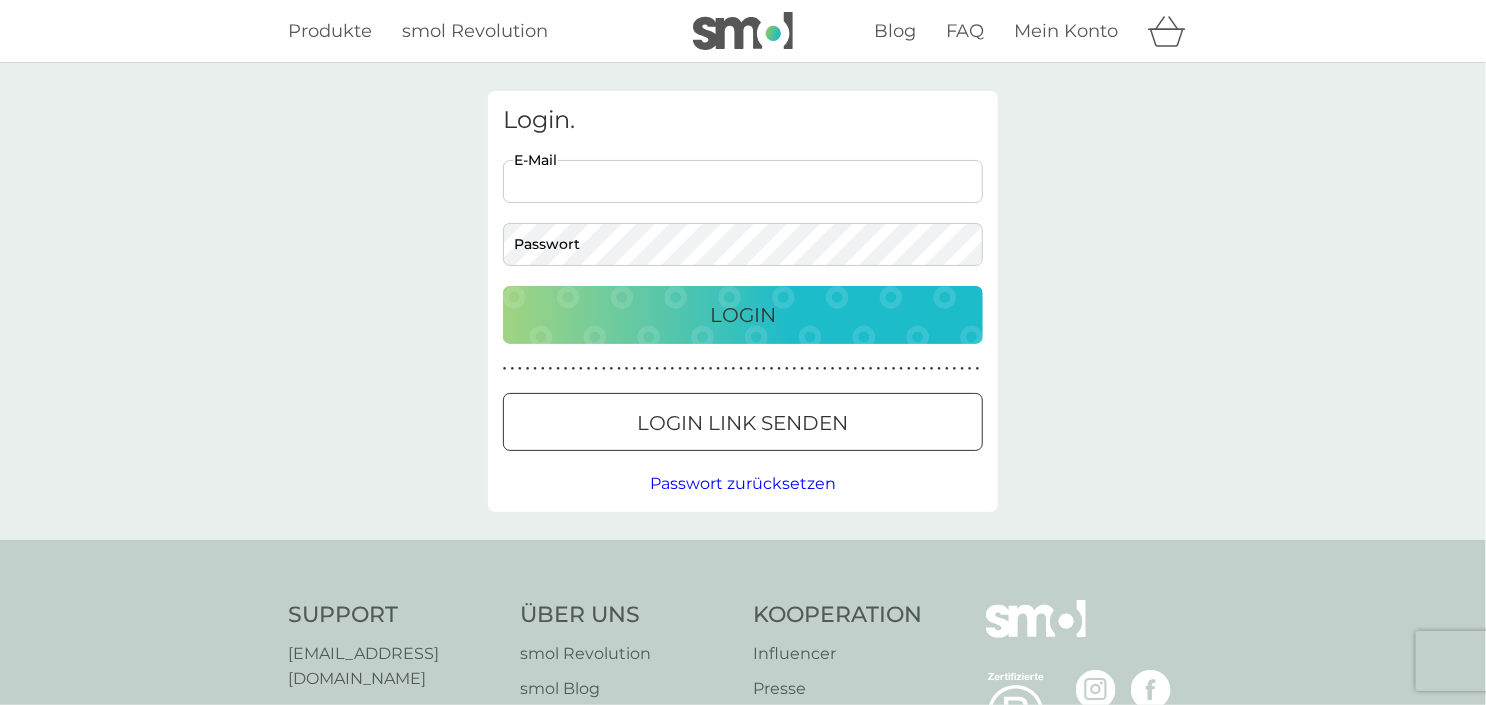 click on "E-Mail" at bounding box center (743, 181) 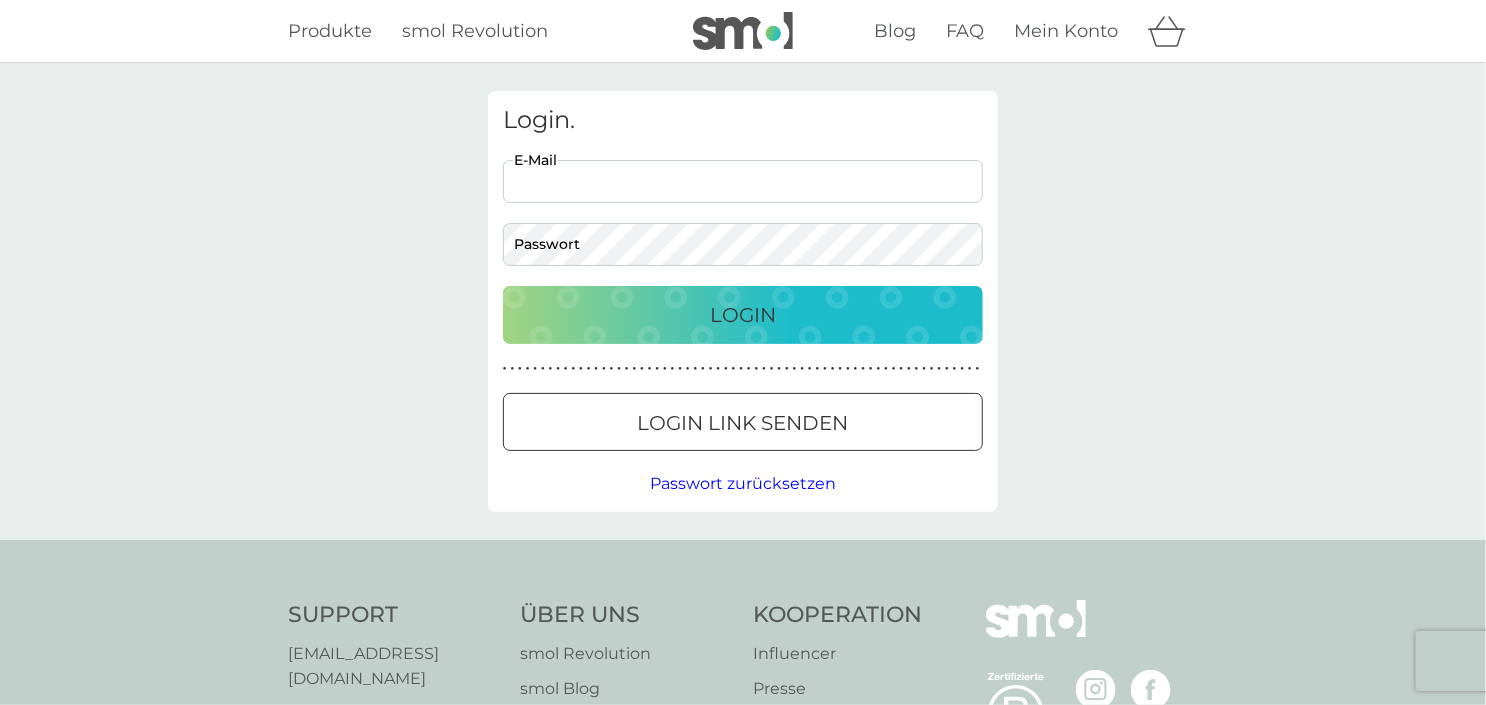 type on "[EMAIL_ADDRESS][DOMAIN_NAME]" 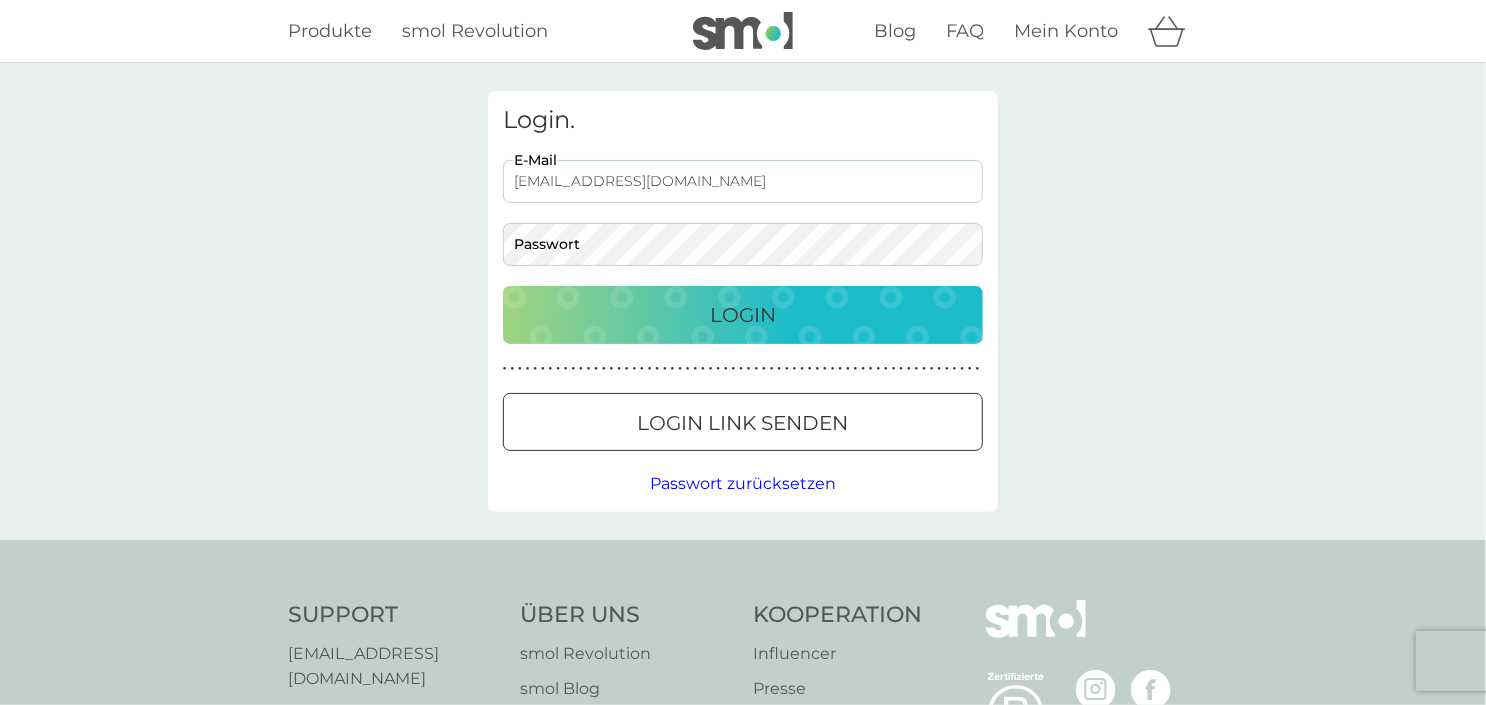 drag, startPoint x: 708, startPoint y: 182, endPoint x: 352, endPoint y: 144, distance: 358.02234 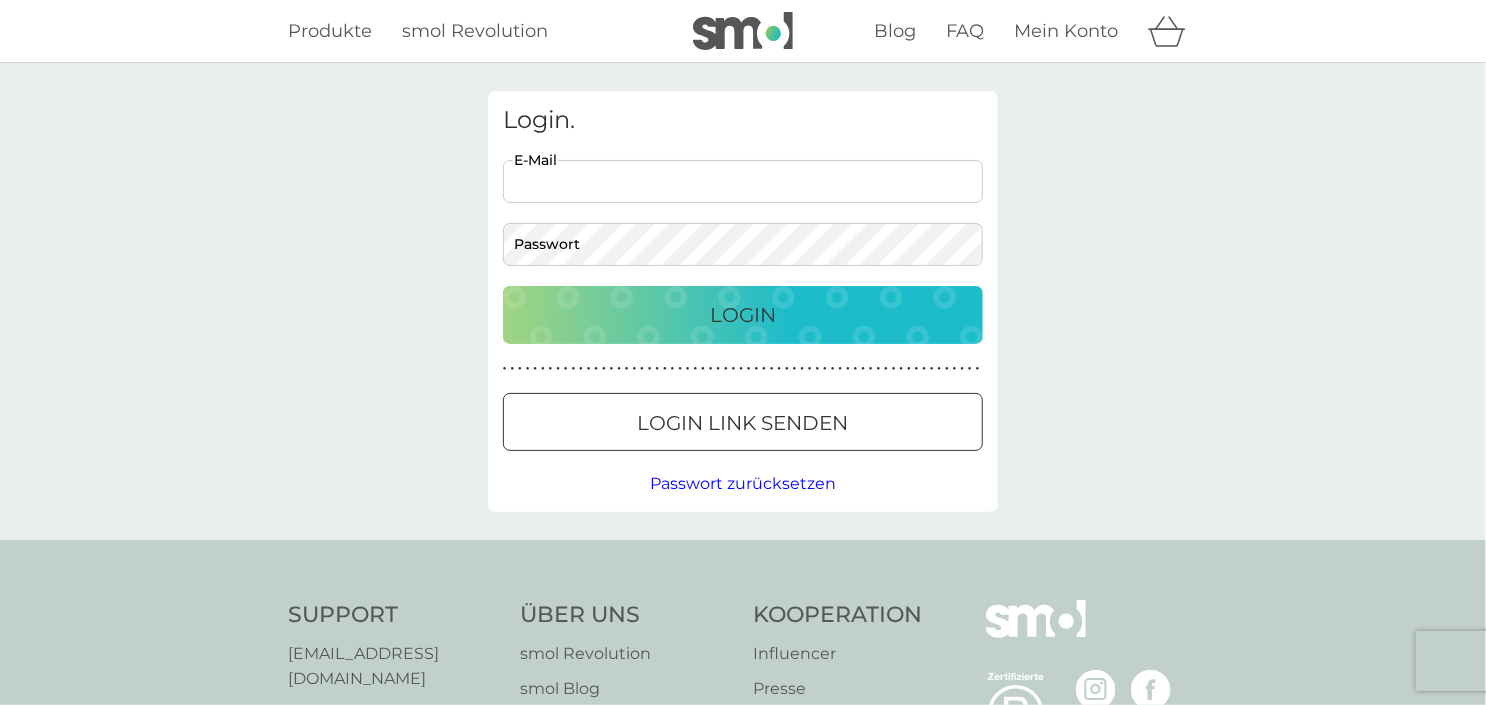 click on "E-Mail" at bounding box center [743, 181] 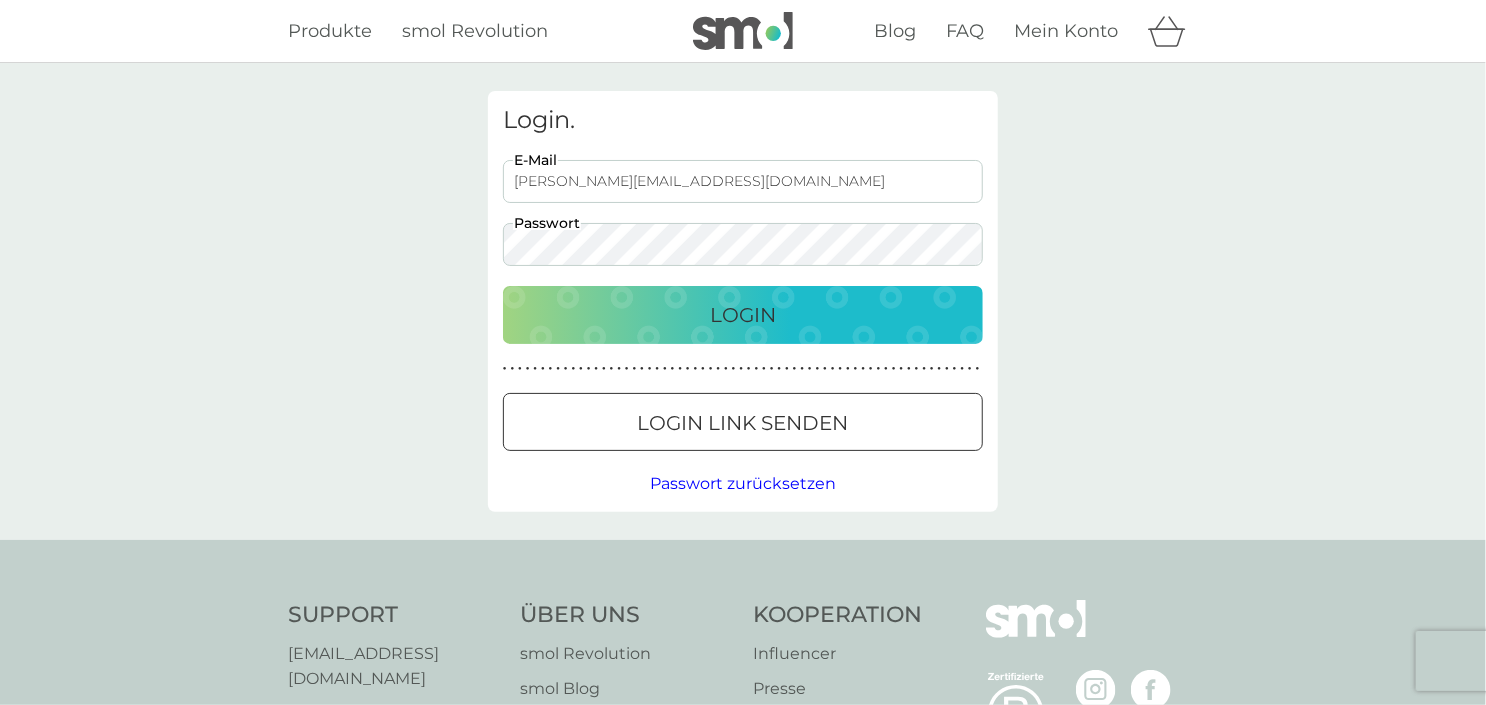 click on "Login" at bounding box center (743, 315) 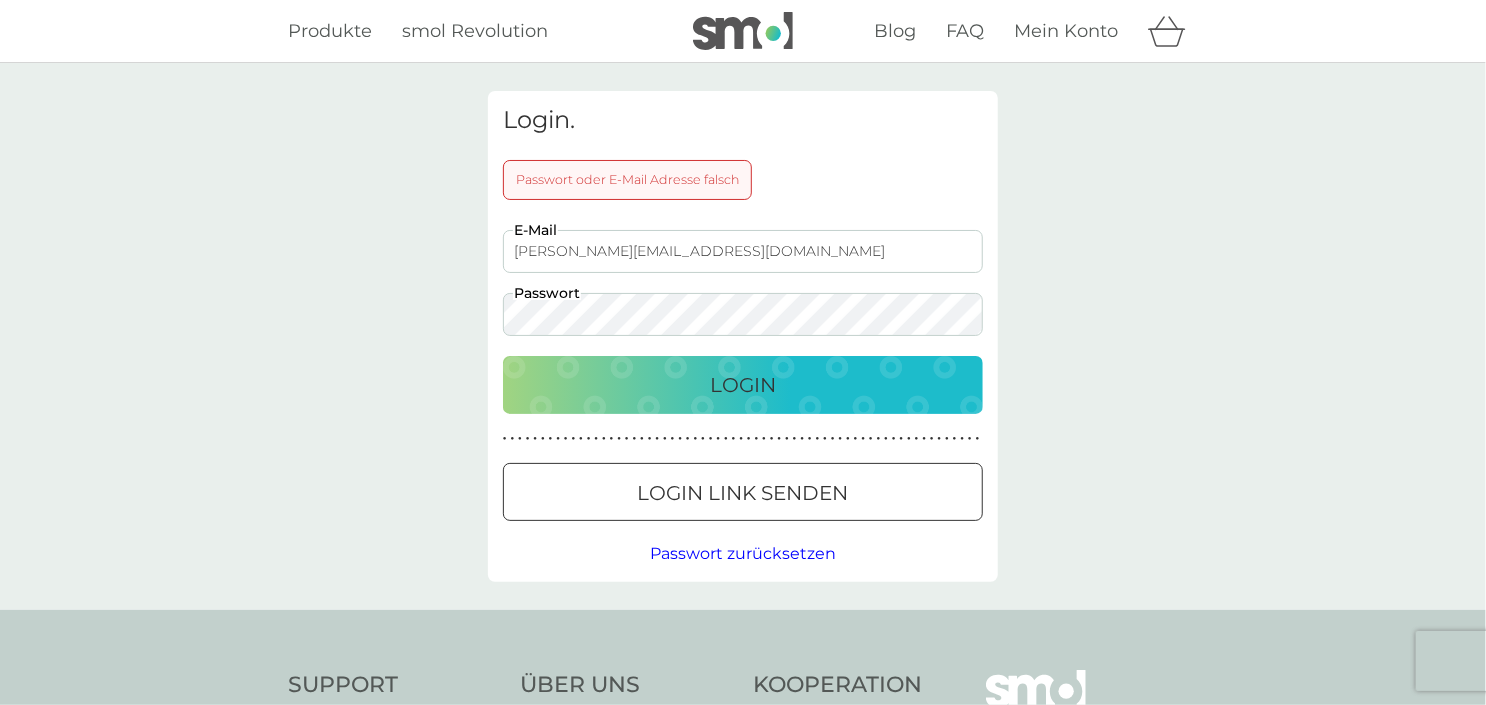 click on "Login" at bounding box center [743, 385] 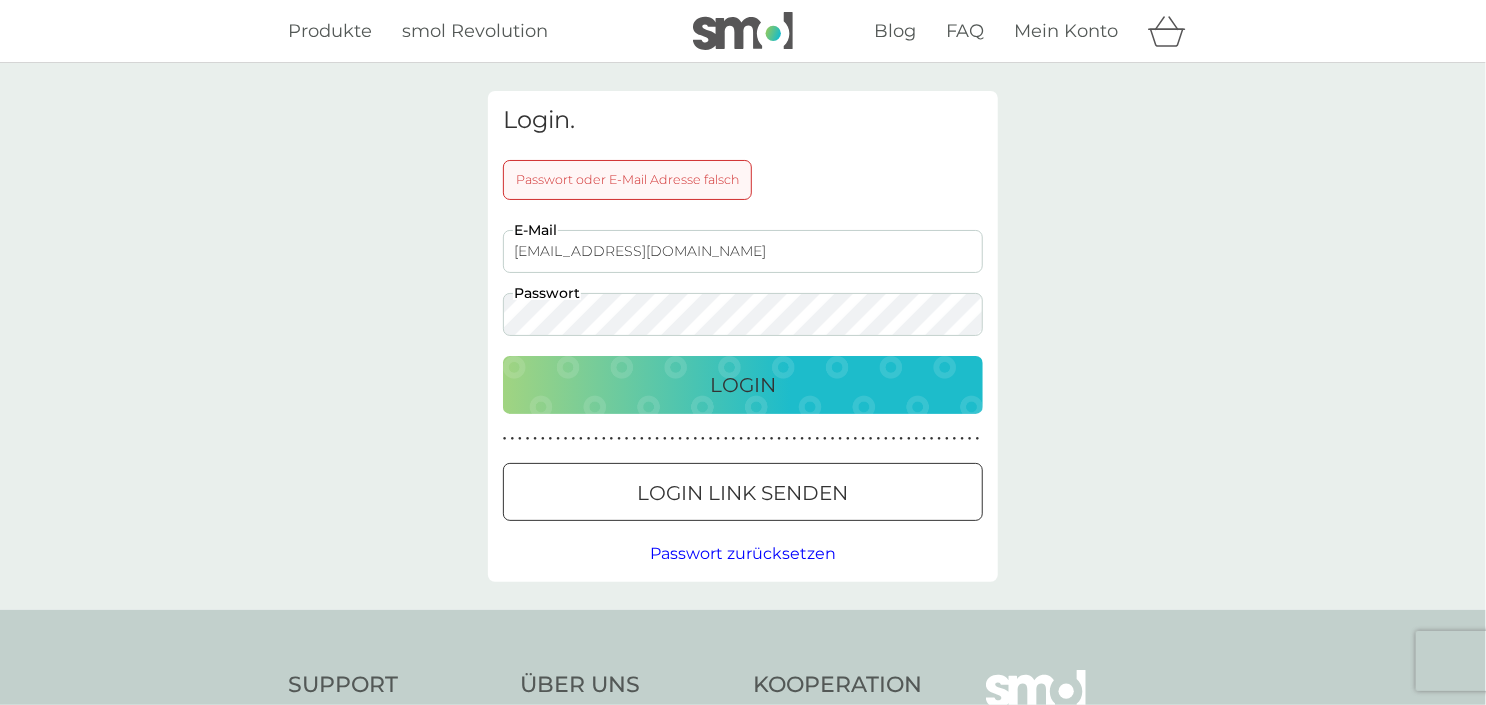 type on "[EMAIL_ADDRESS][DOMAIN_NAME]" 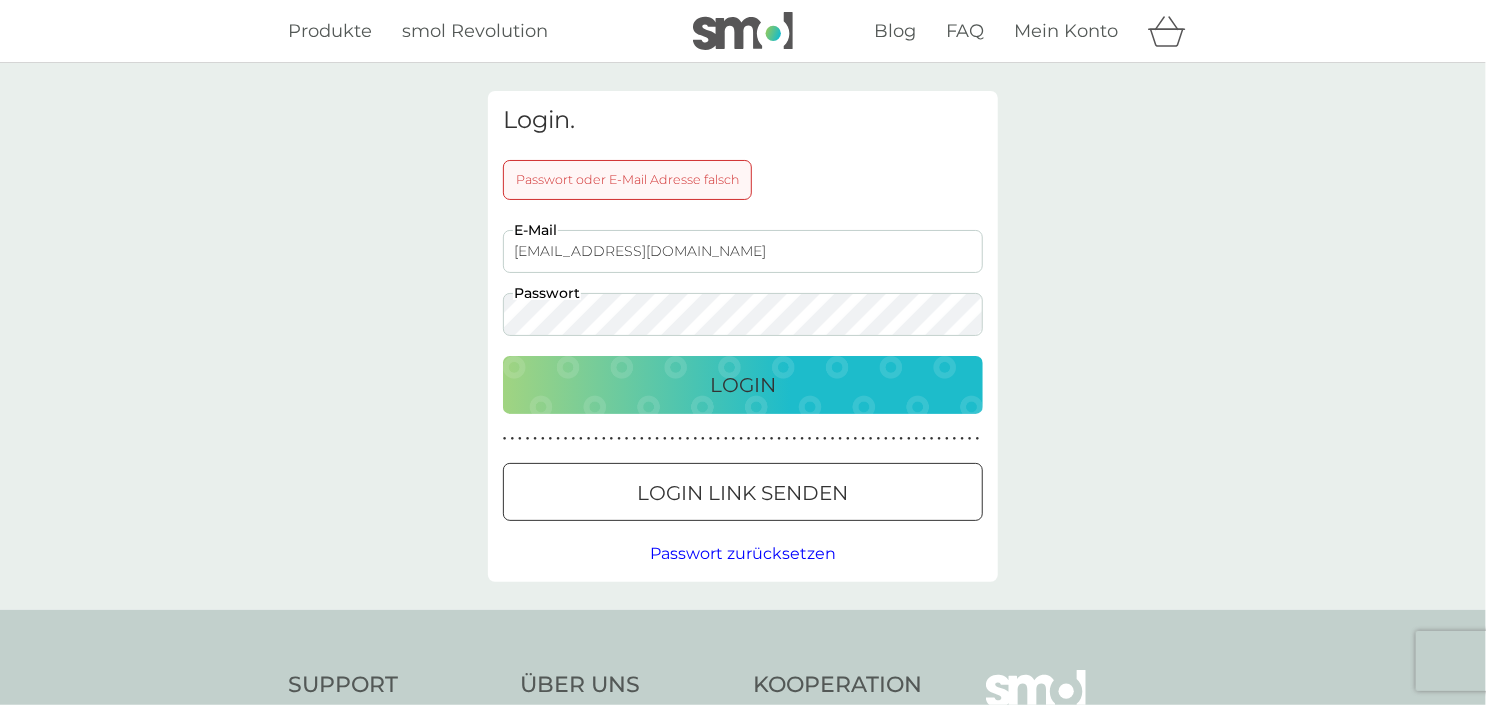 click on "Login" at bounding box center (743, 385) 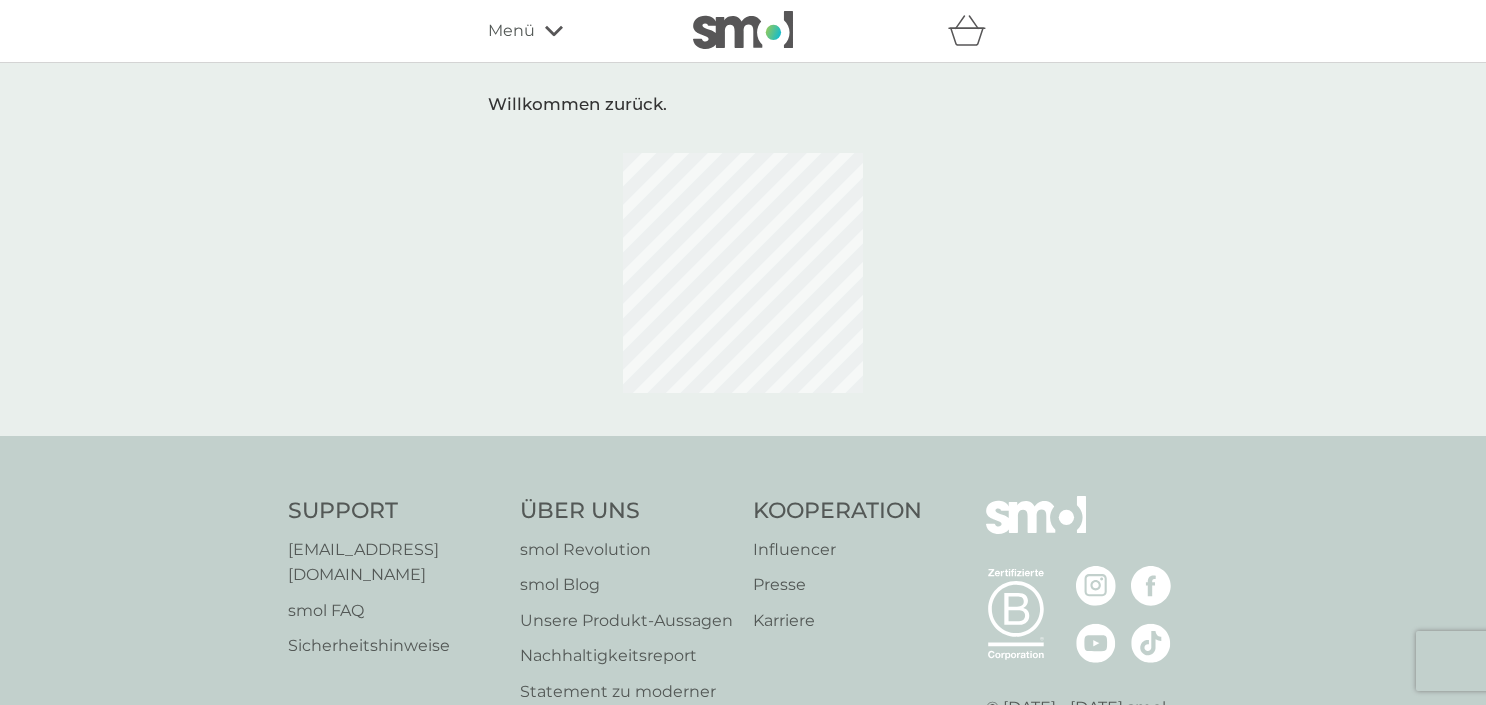 scroll, scrollTop: 0, scrollLeft: 0, axis: both 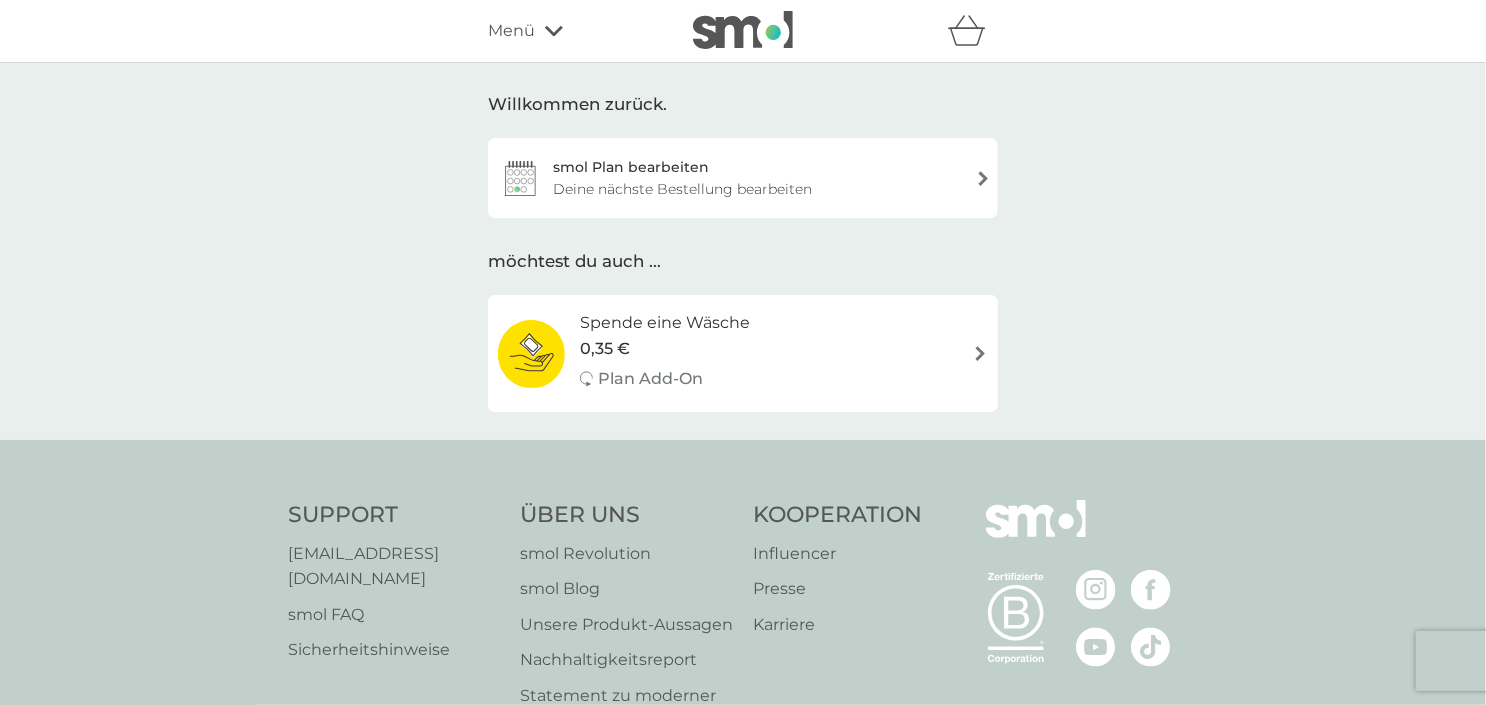 click on "Menü" at bounding box center (511, 31) 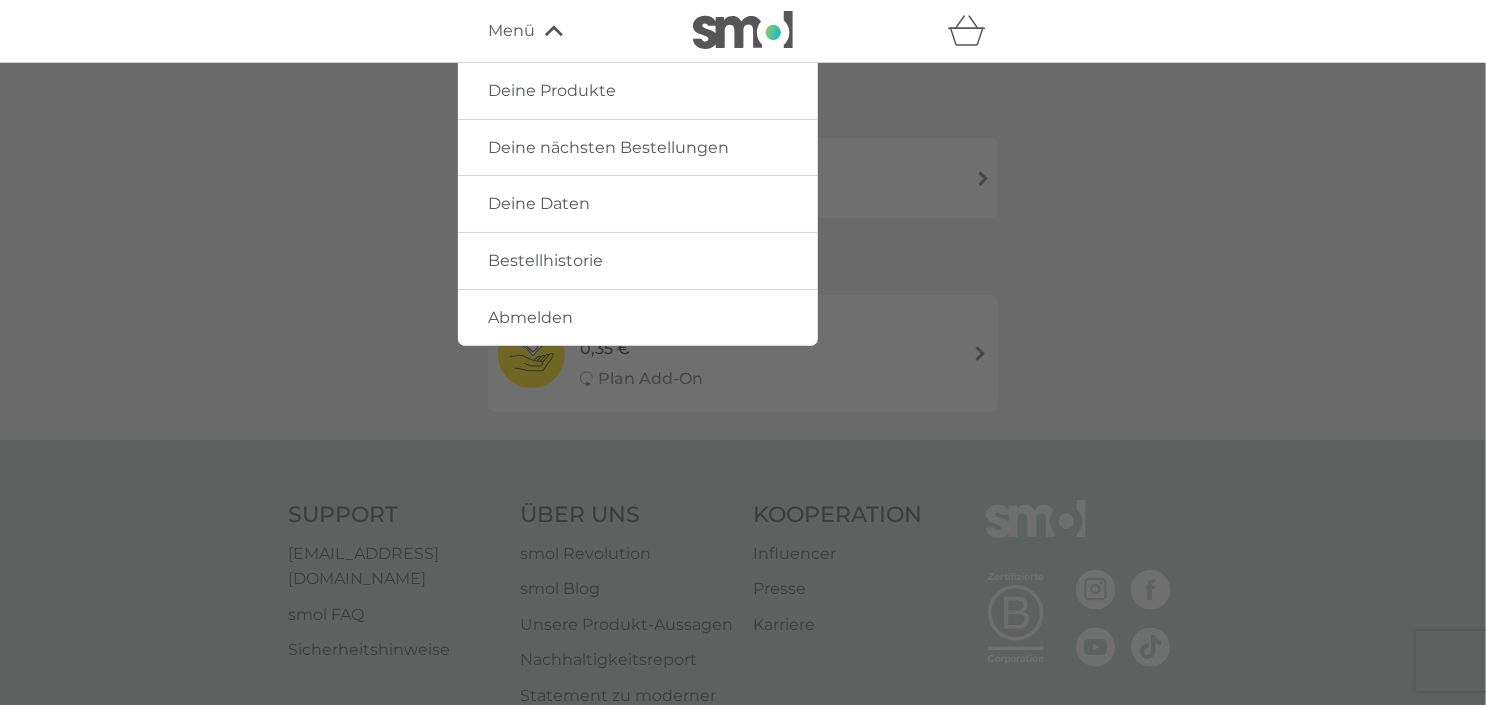 click on "Deine Daten" at bounding box center [638, 204] 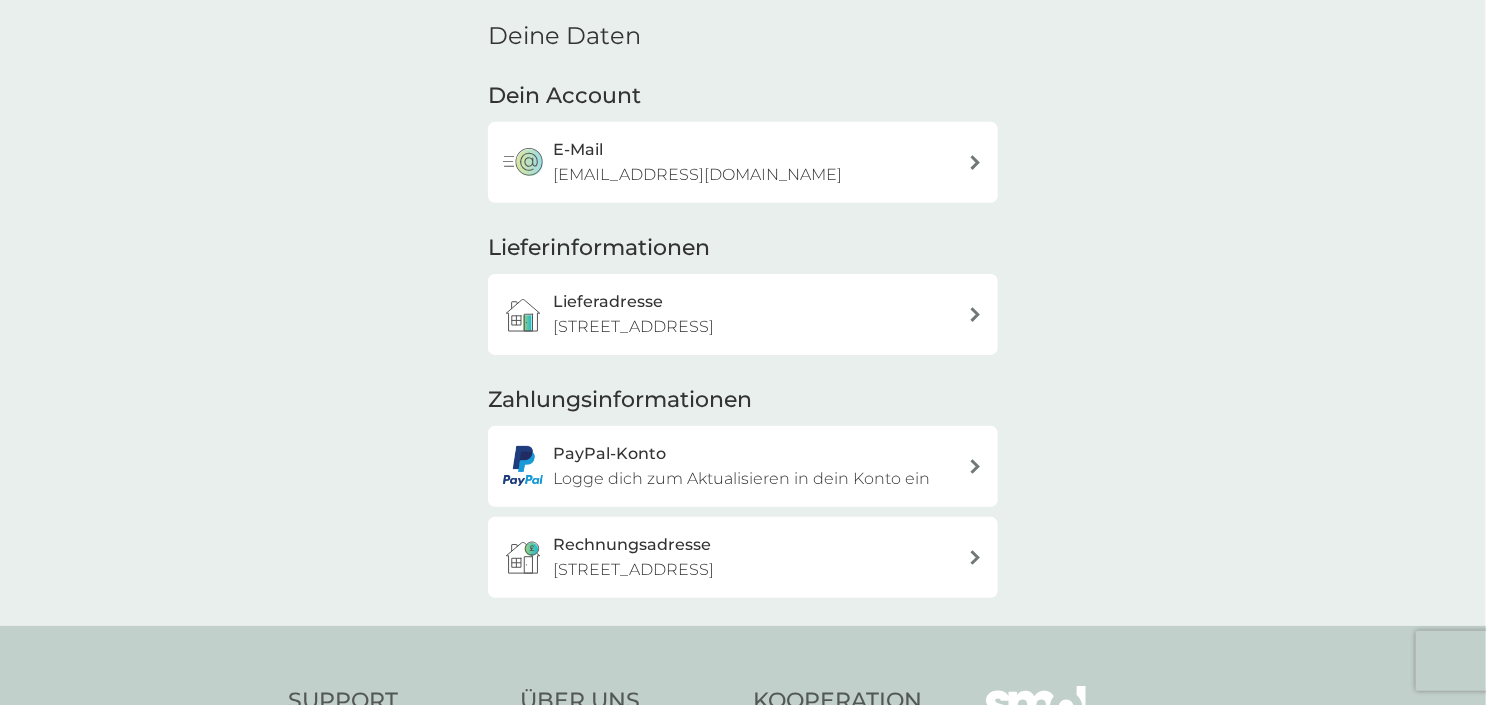 scroll, scrollTop: 105, scrollLeft: 0, axis: vertical 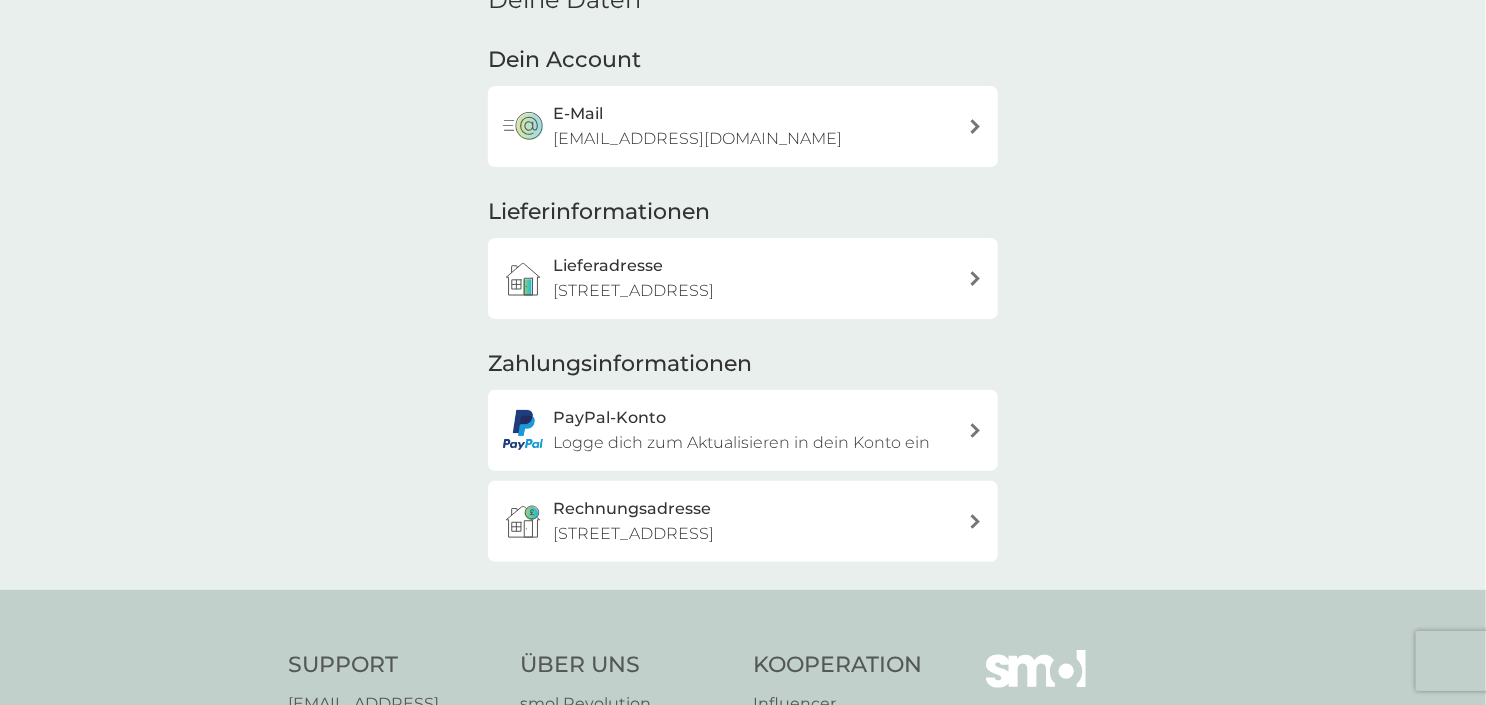 click on "Logge dich zum Aktualisieren in dein Konto ein" at bounding box center (741, 443) 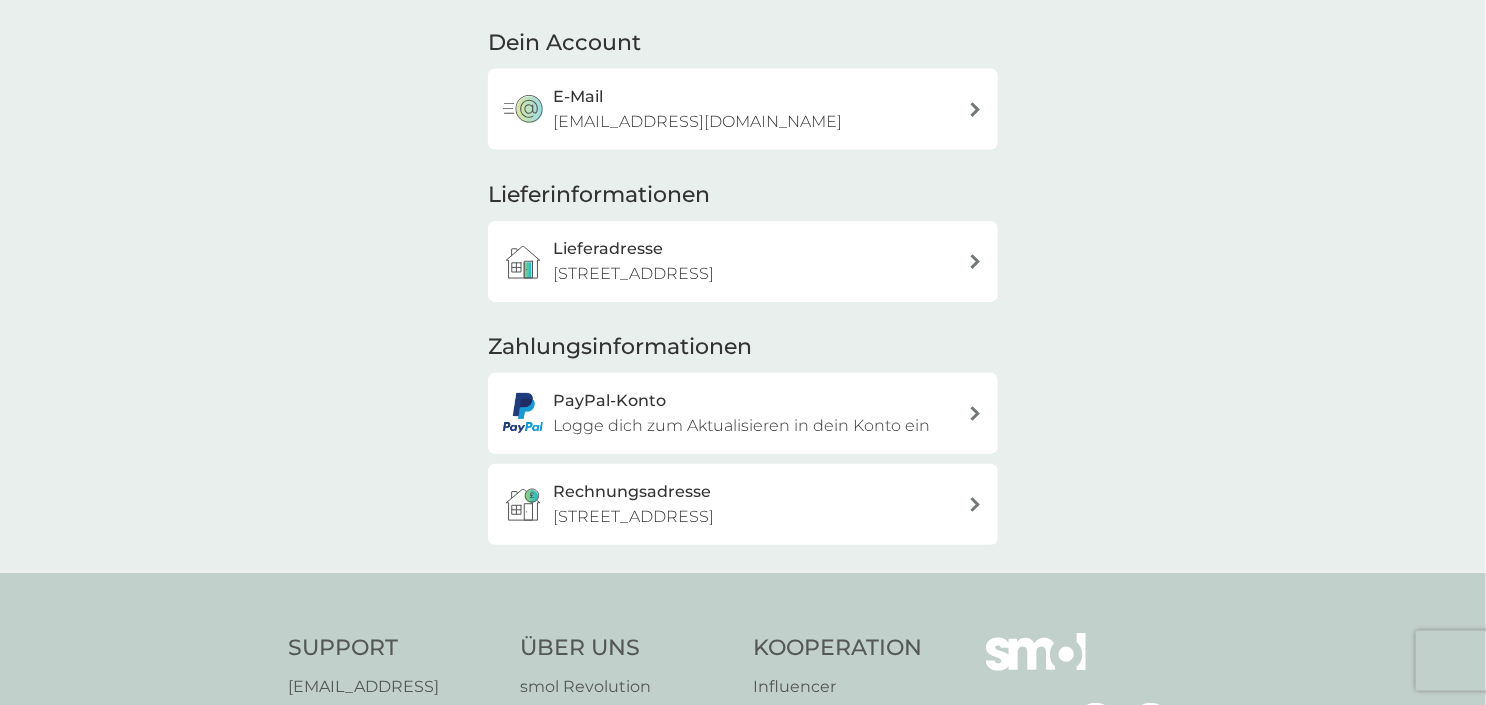 scroll, scrollTop: 0, scrollLeft: 0, axis: both 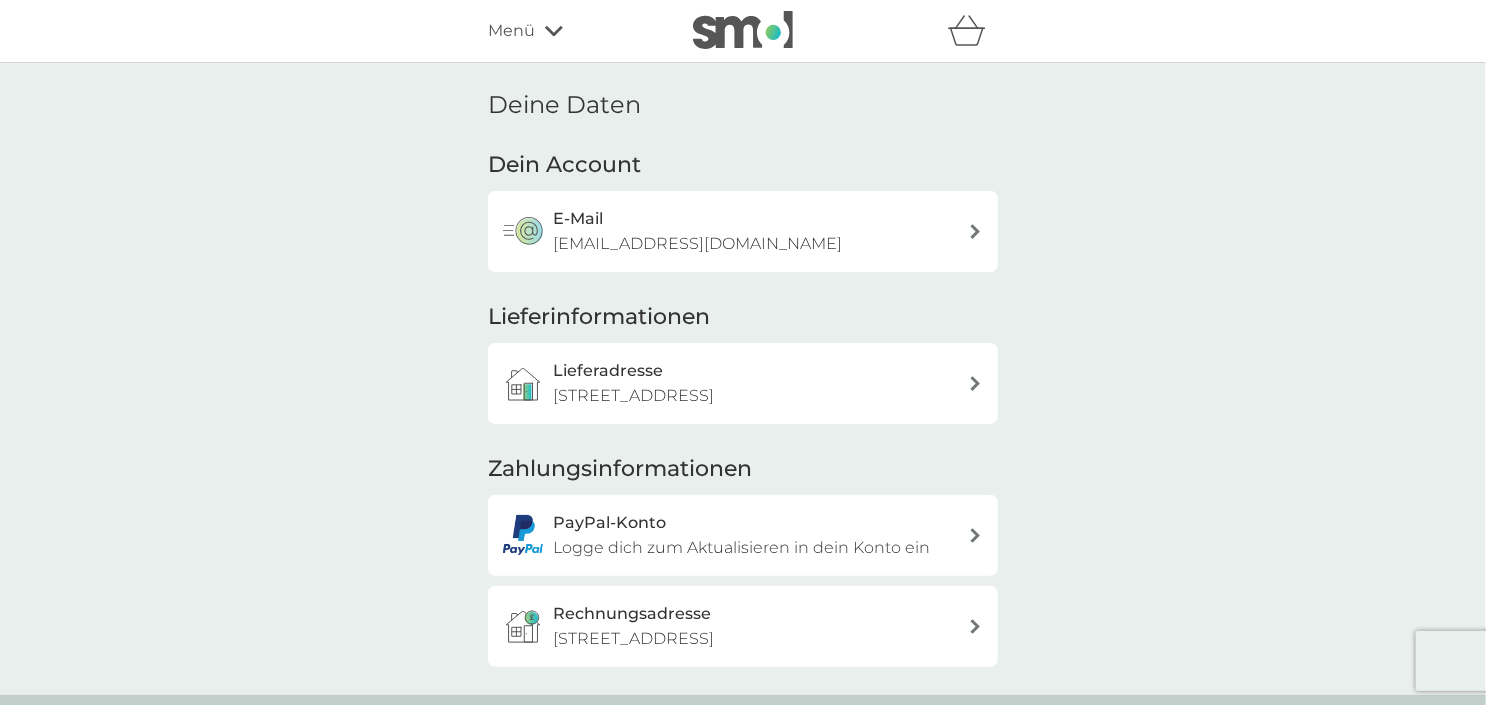 click on "Menü" at bounding box center (511, 31) 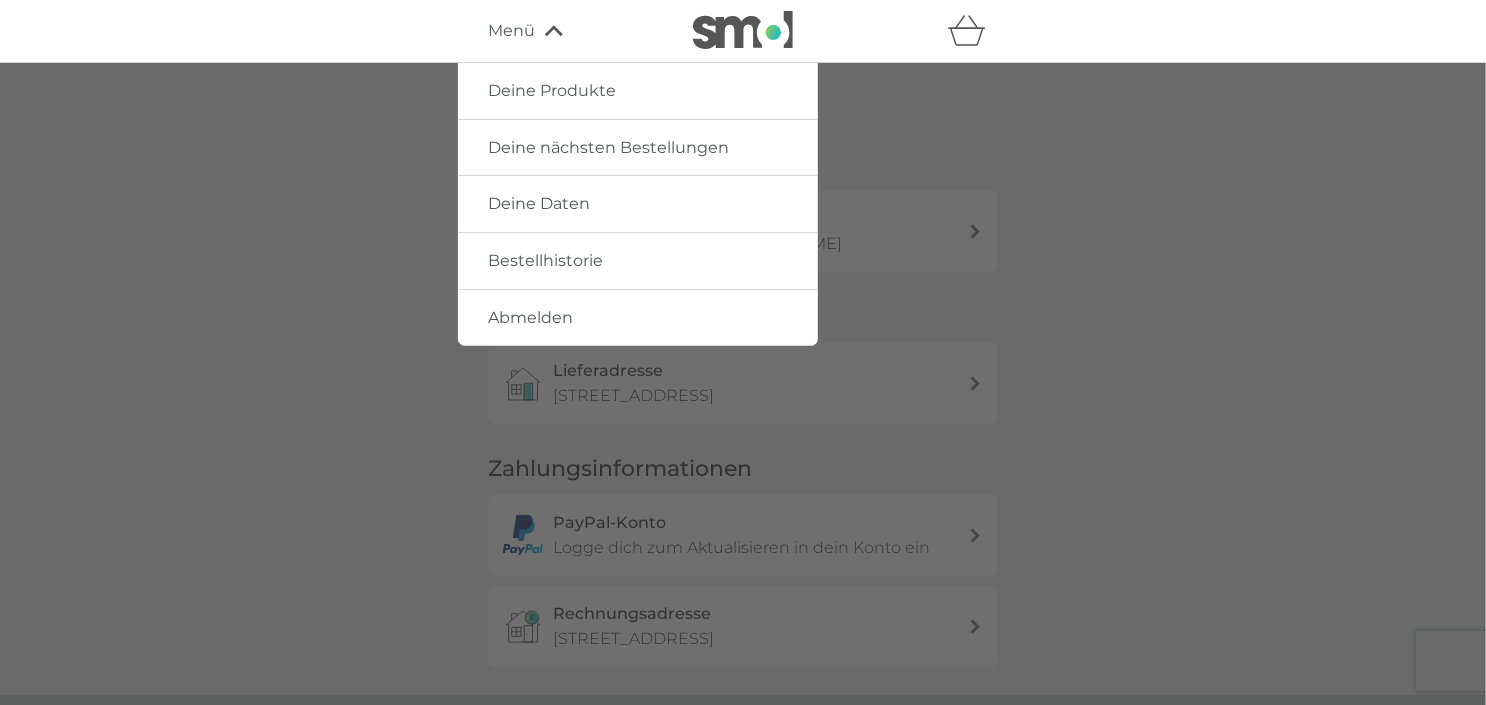 click on "Bestellhistorie" at bounding box center (545, 260) 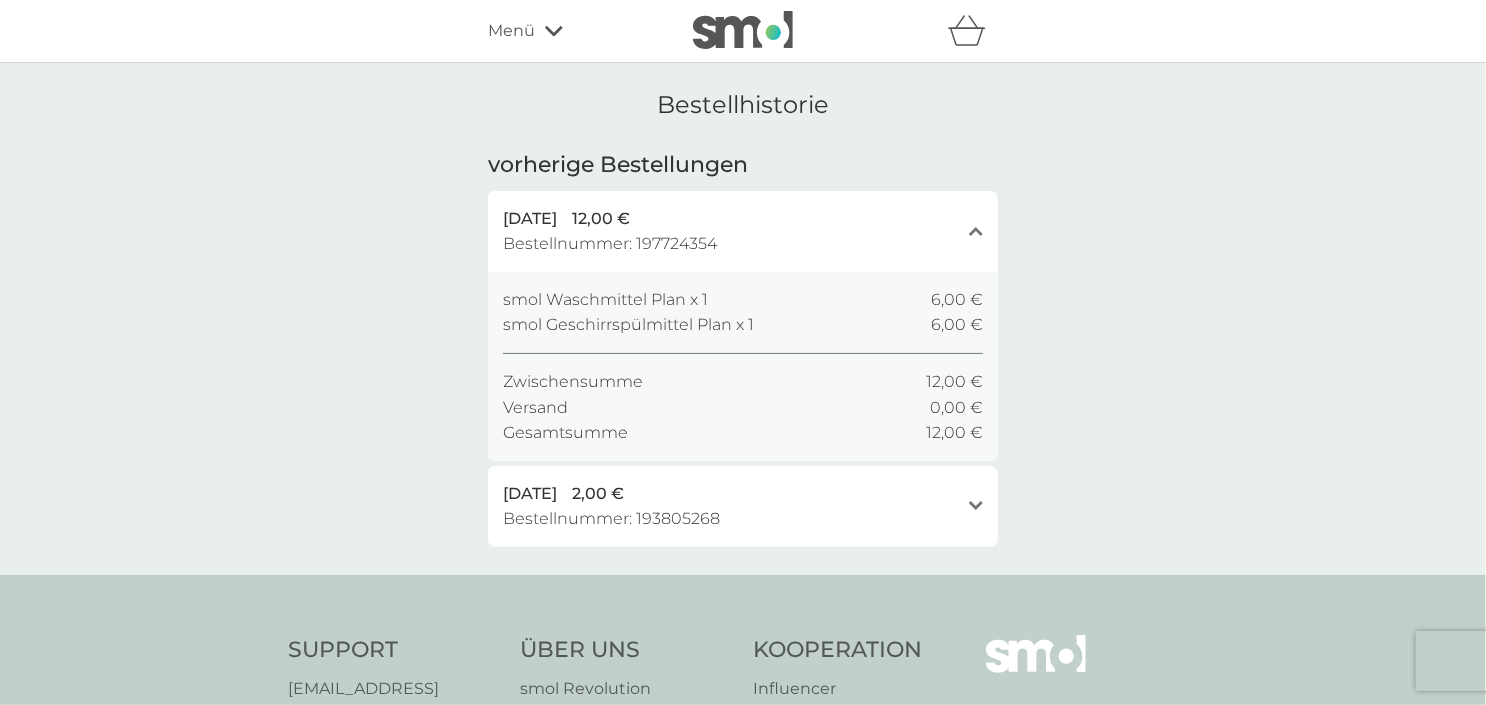 click 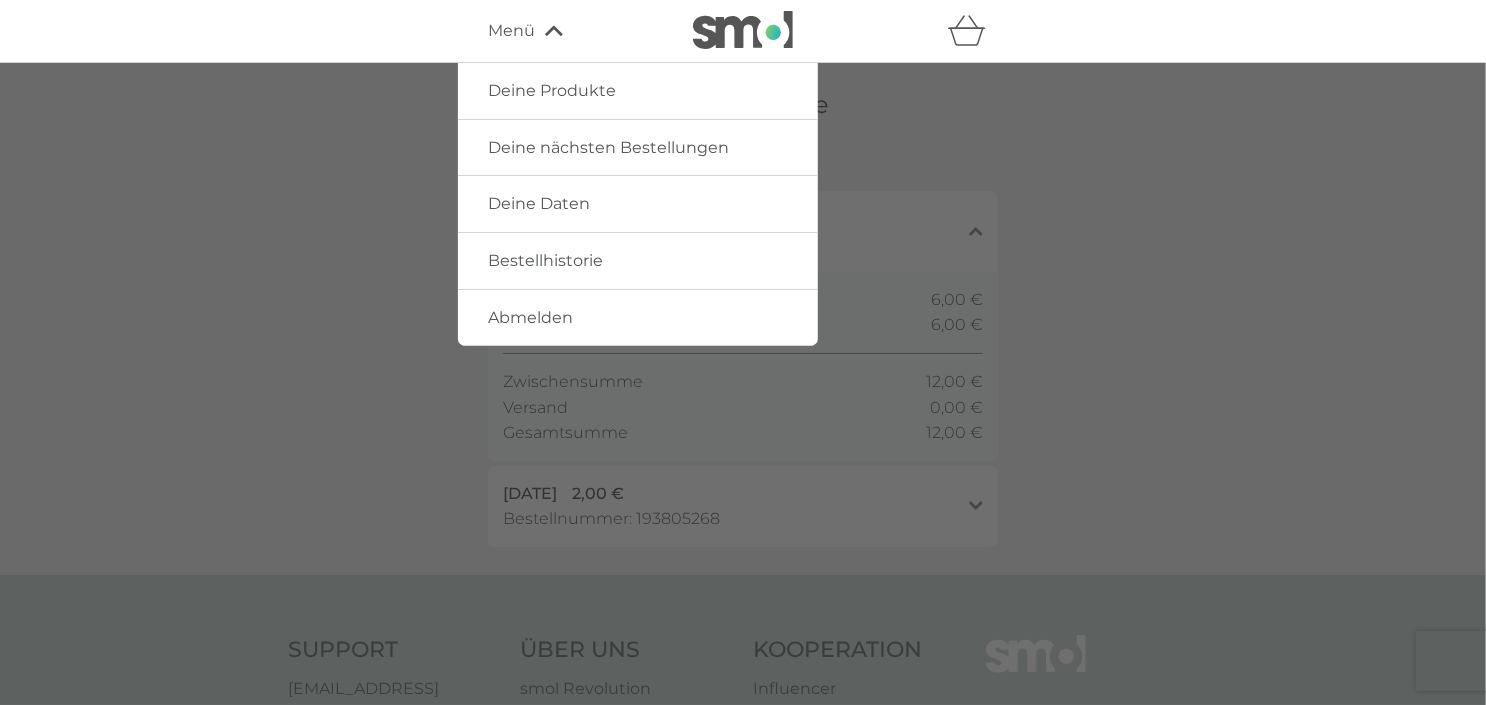 click on "Deine Produkte" at bounding box center (552, 90) 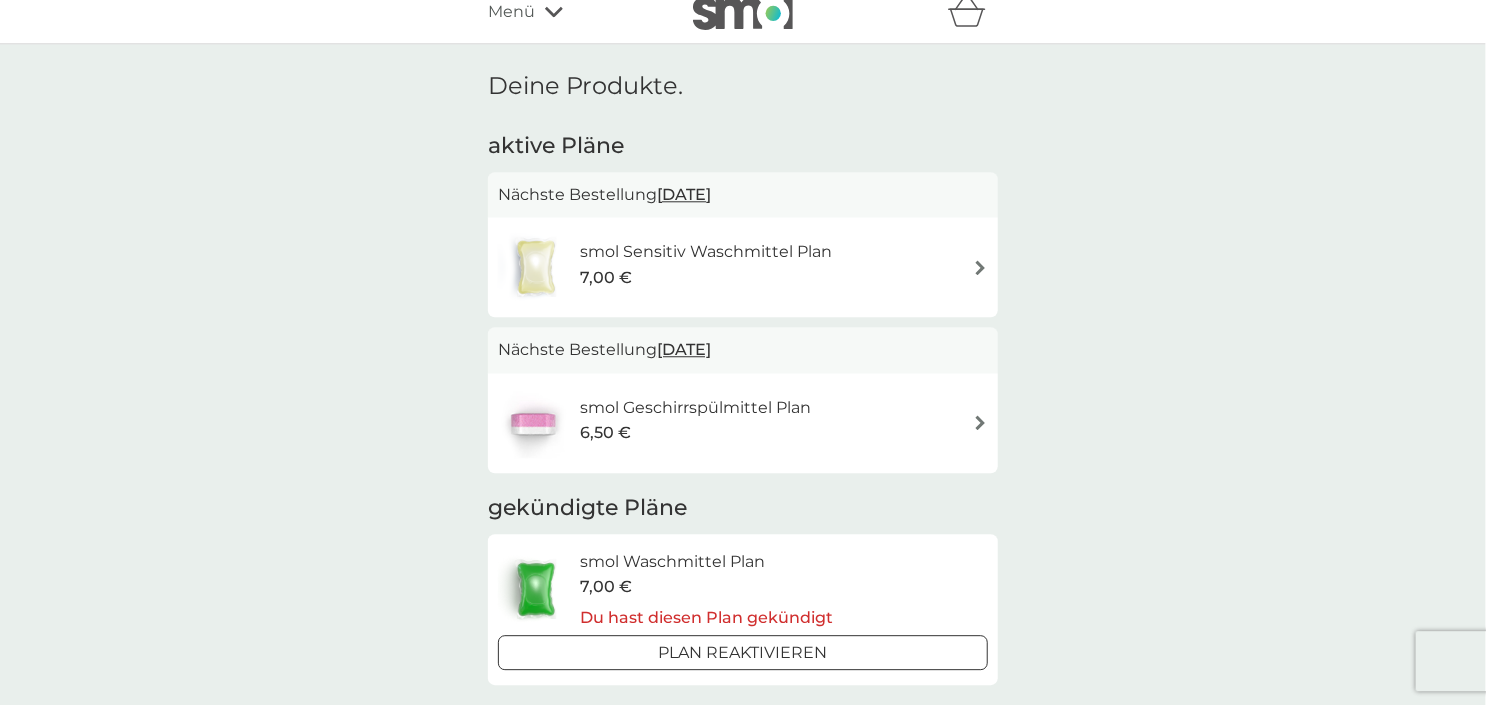 scroll, scrollTop: 0, scrollLeft: 0, axis: both 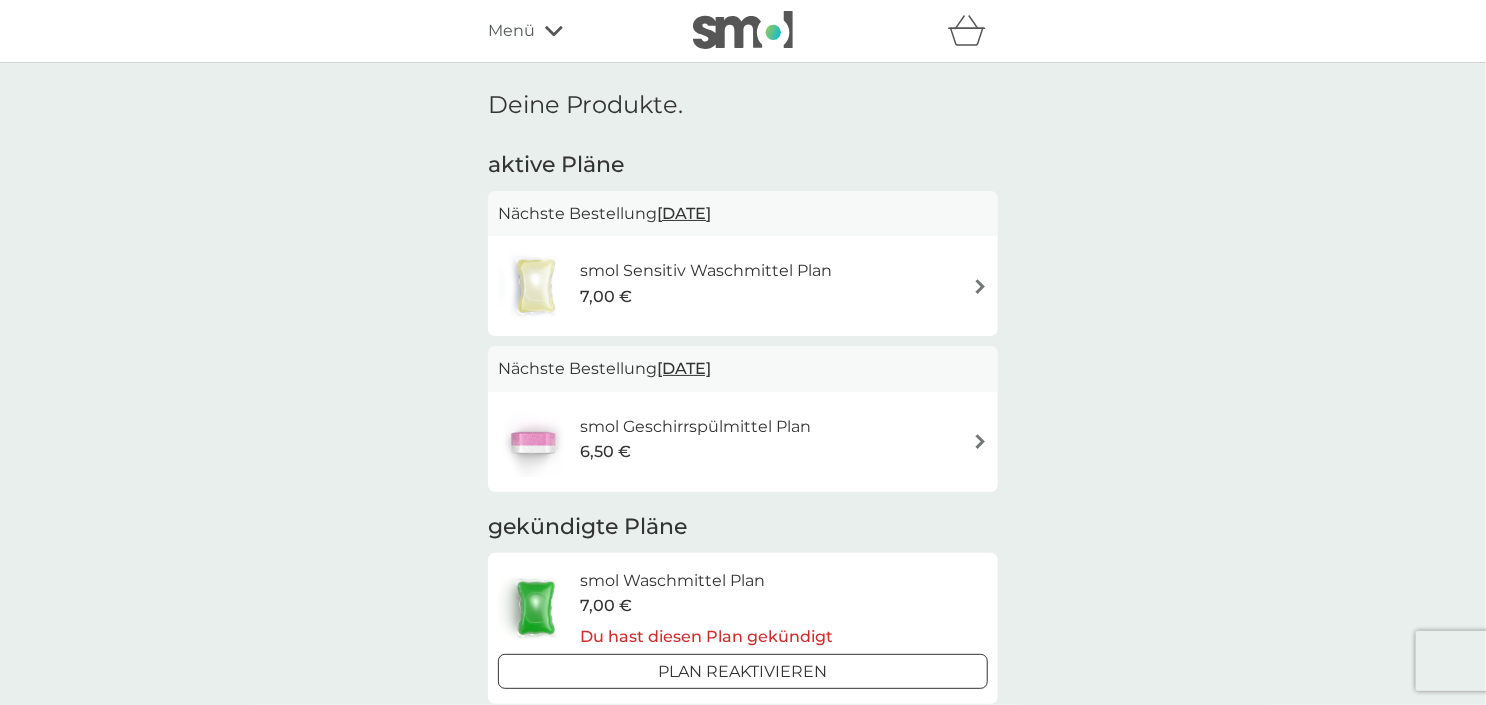 click on "smol Sensitiv Waschmittel Plan" at bounding box center (706, 271) 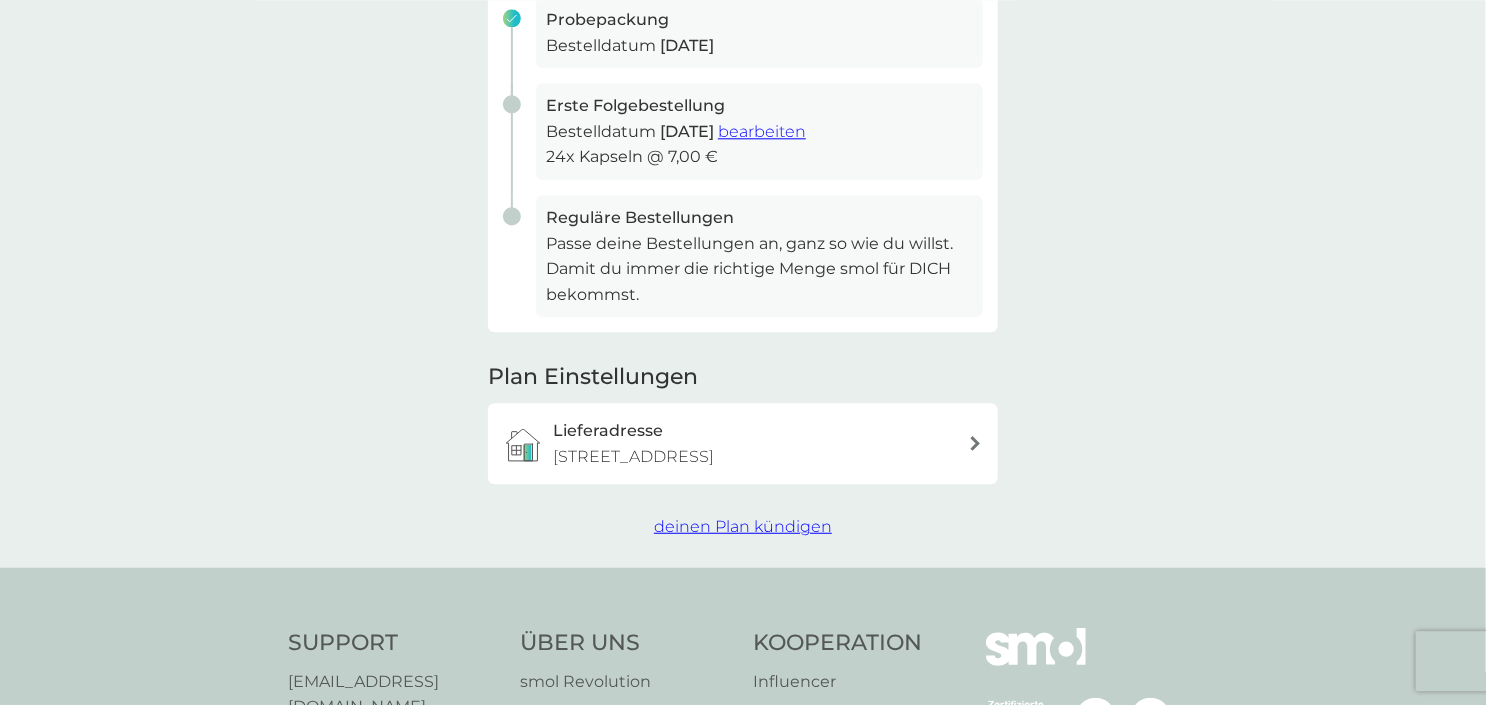 scroll, scrollTop: 422, scrollLeft: 0, axis: vertical 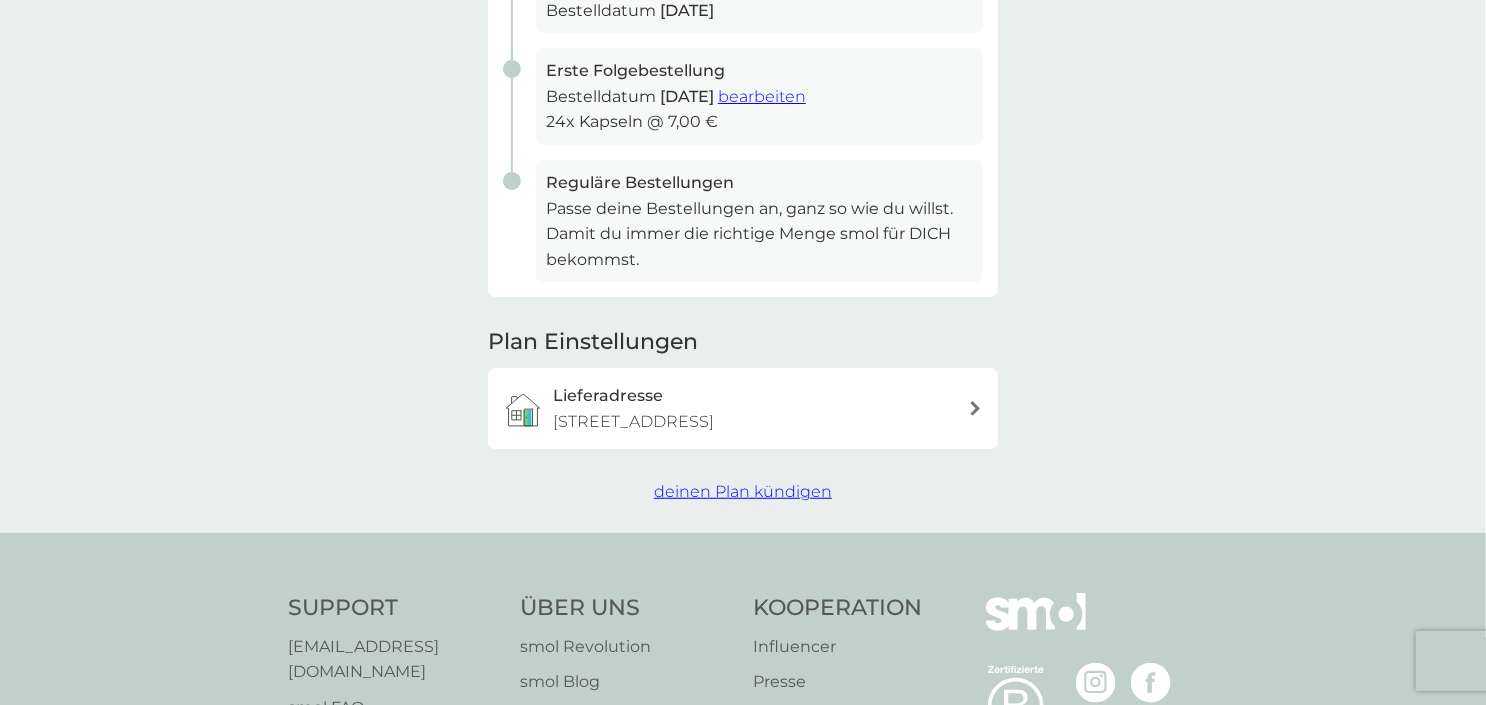 click on "deinen Plan kündigen" at bounding box center [743, 491] 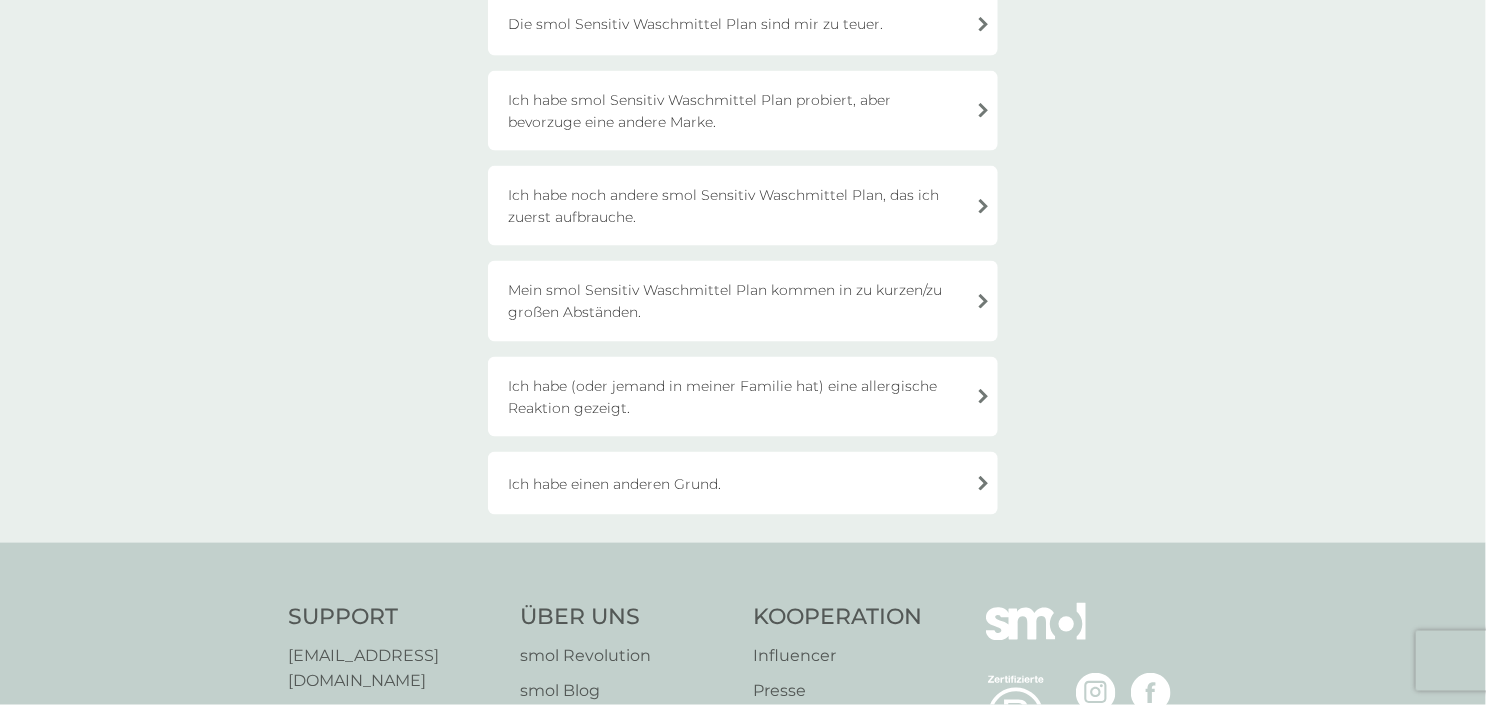 scroll, scrollTop: 422, scrollLeft: 0, axis: vertical 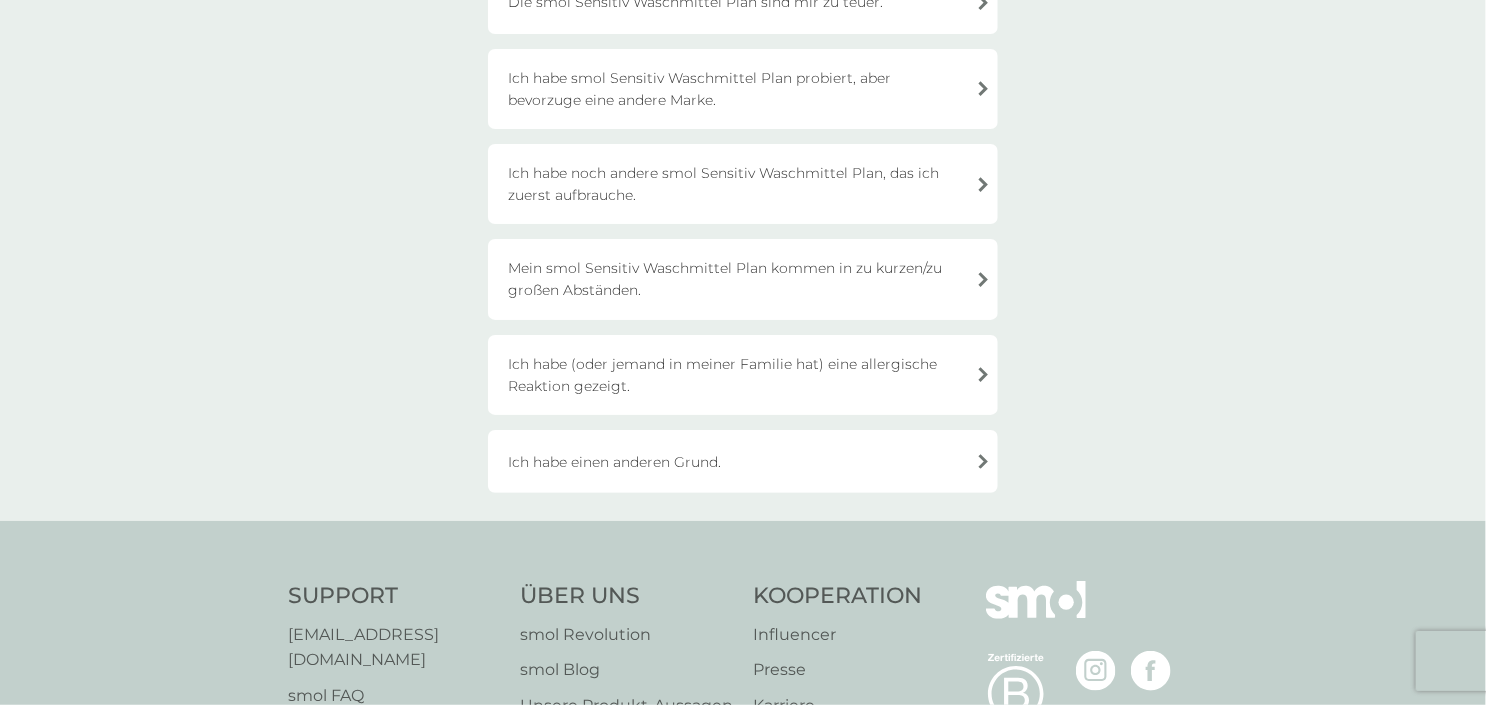 click on "Ich habe einen anderen Grund." at bounding box center [743, 461] 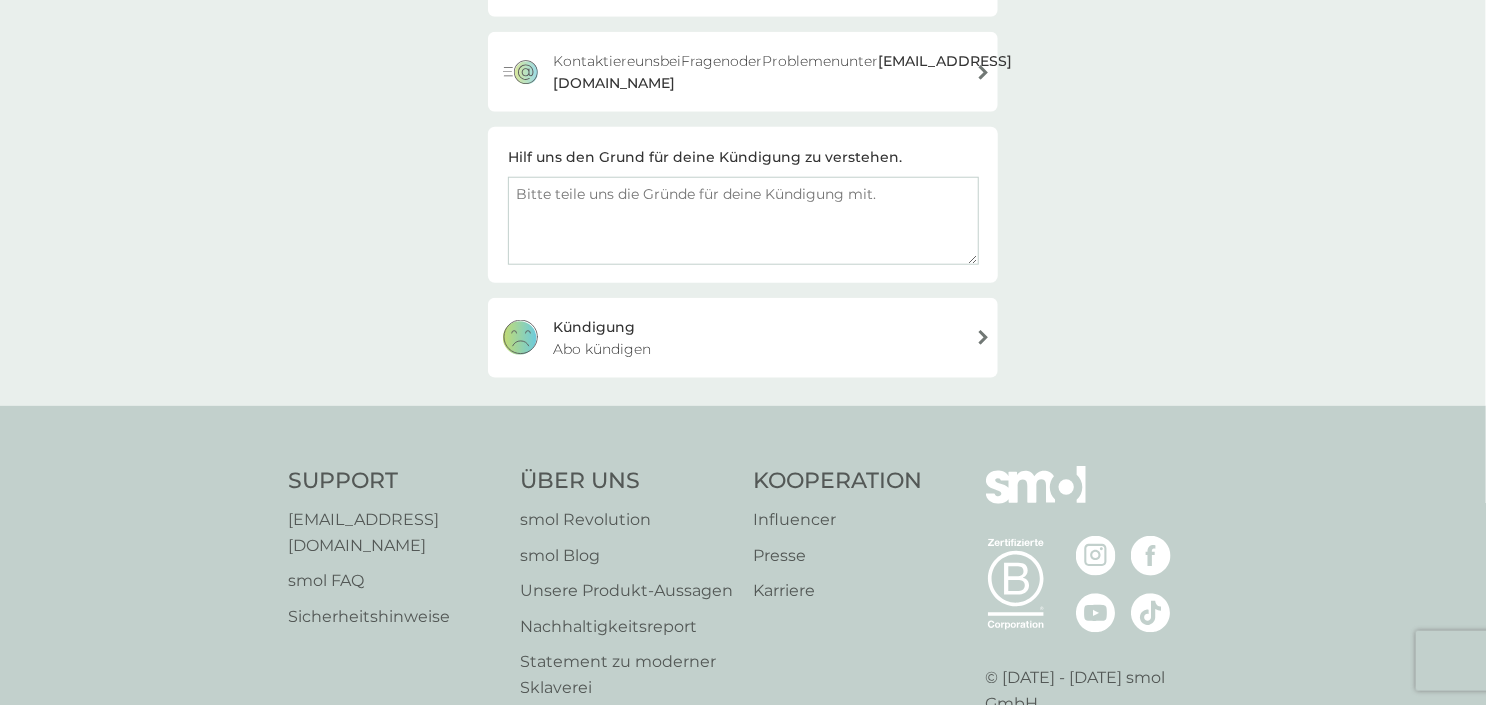 scroll, scrollTop: 633, scrollLeft: 0, axis: vertical 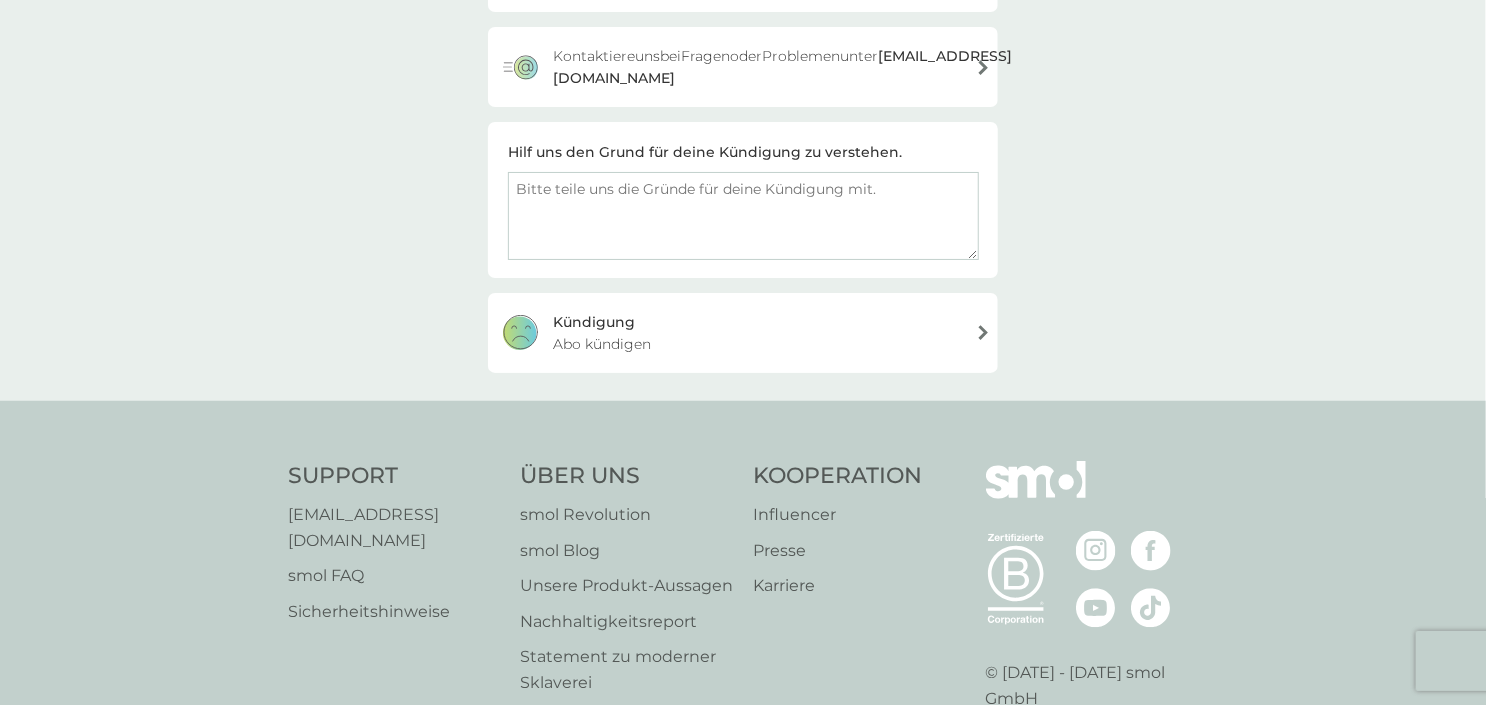 click on "Abo kündigen" at bounding box center (602, 344) 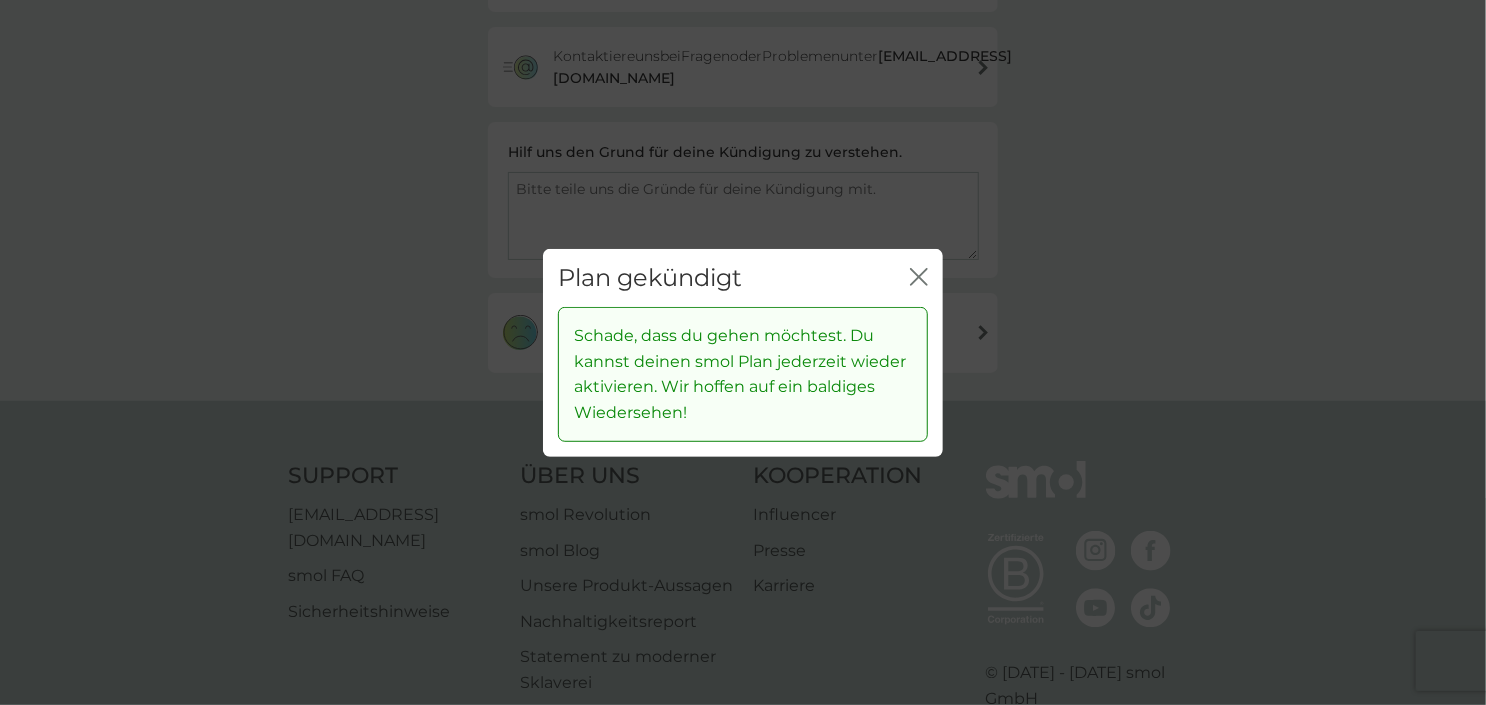 click 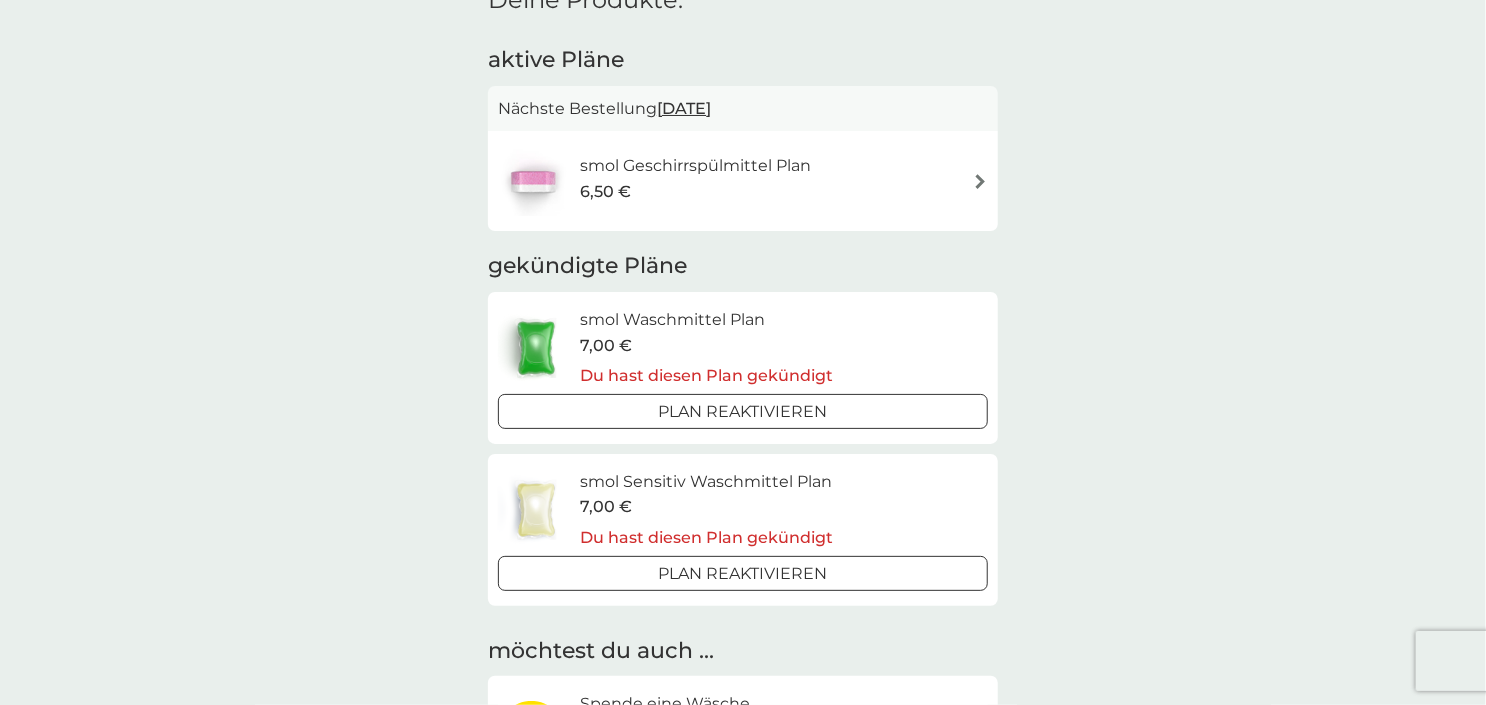 scroll, scrollTop: 0, scrollLeft: 0, axis: both 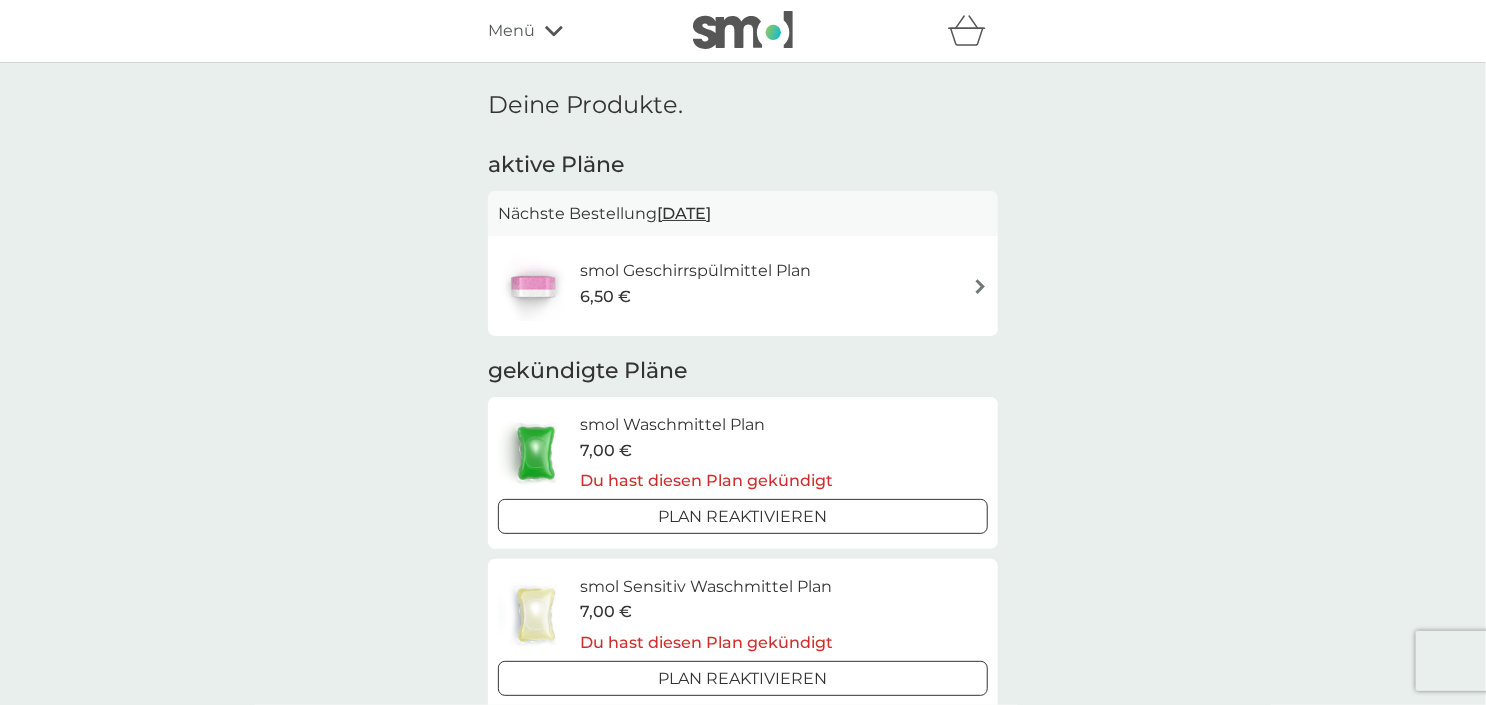 click on "smol Geschirrspülmittel Plan 6,50 €" at bounding box center [743, 286] 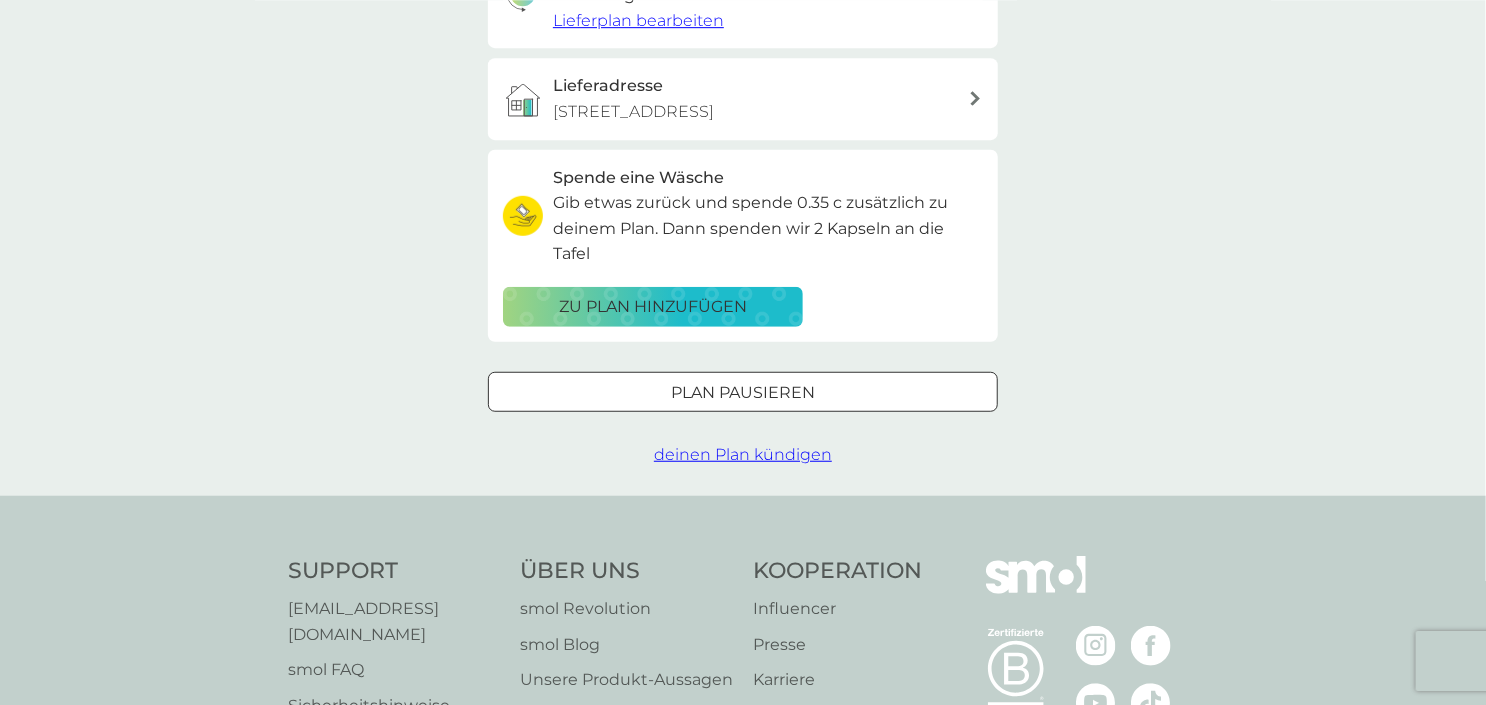 scroll, scrollTop: 528, scrollLeft: 0, axis: vertical 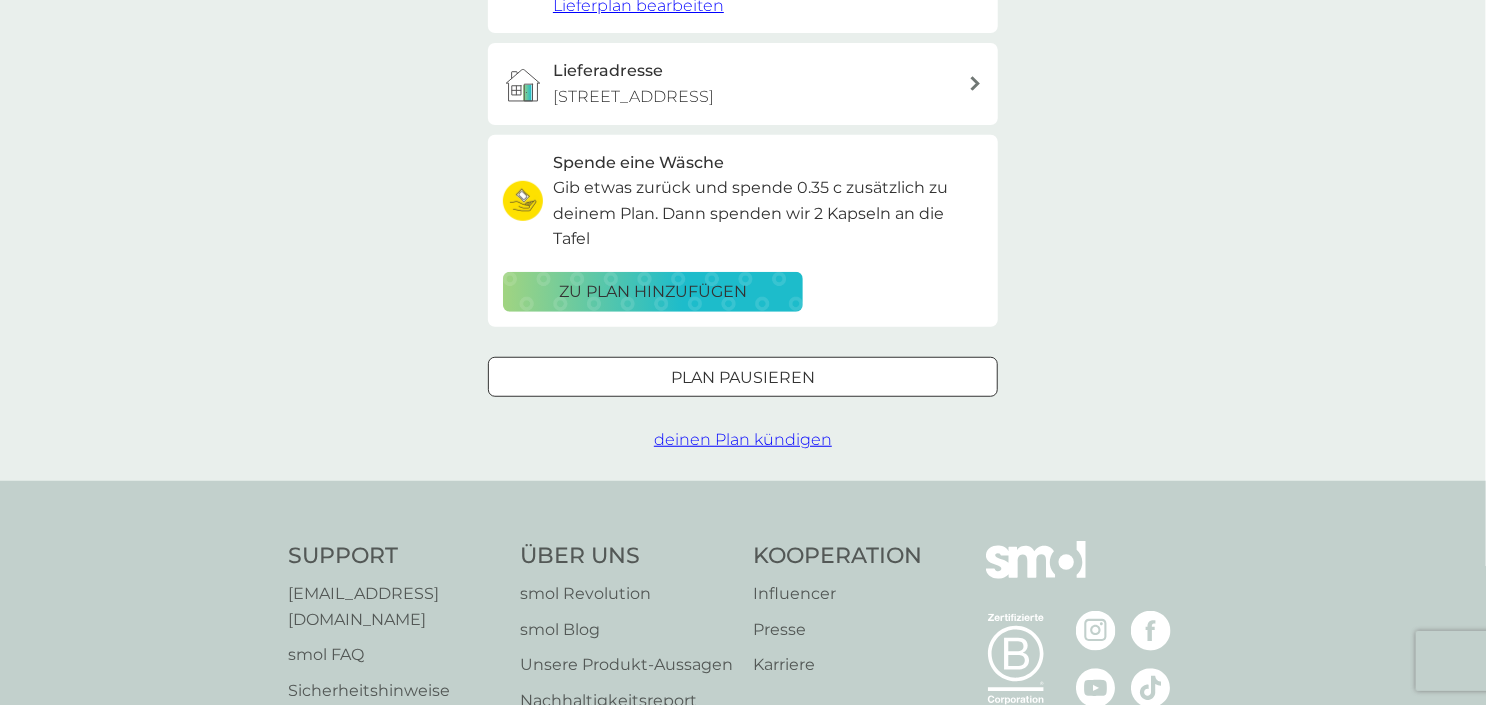 click on "deinen Plan kündigen" at bounding box center [743, 439] 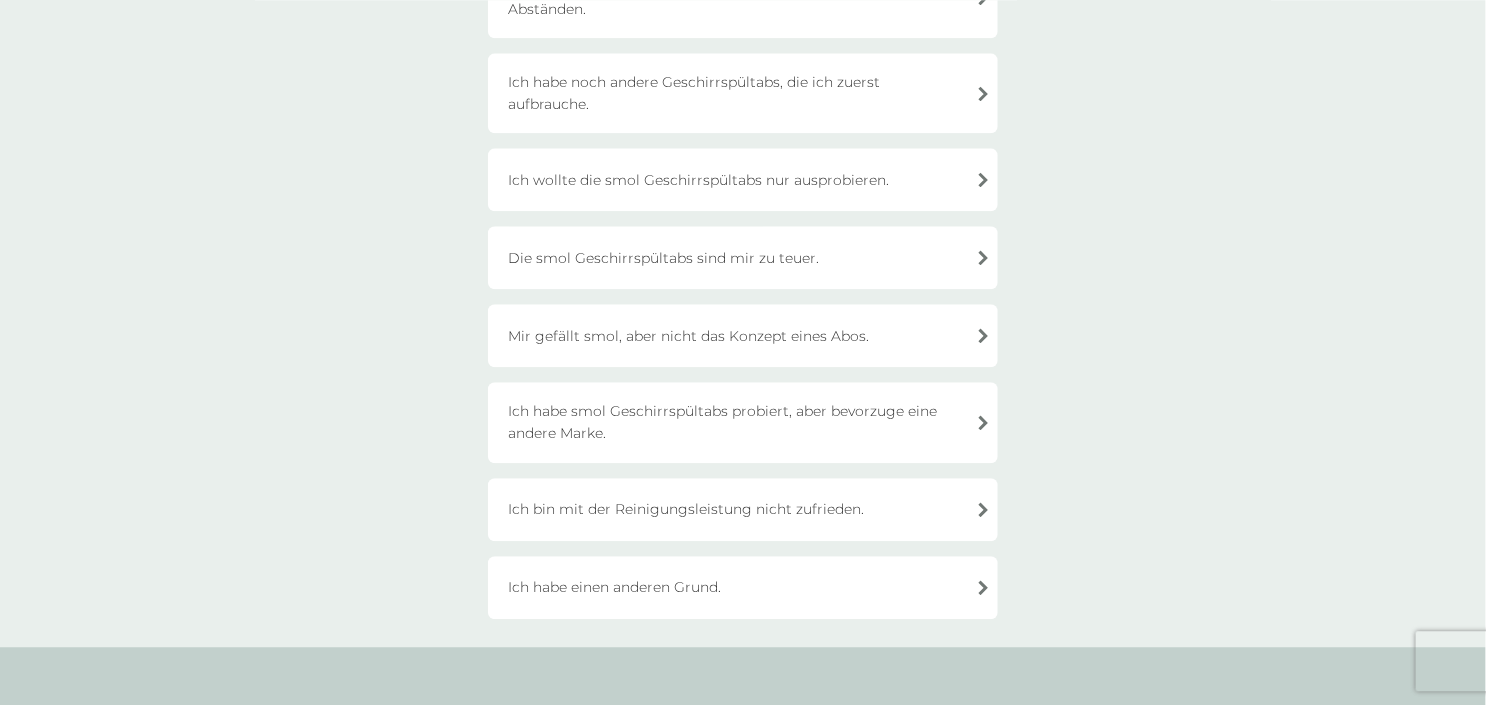 scroll, scrollTop: 316, scrollLeft: 0, axis: vertical 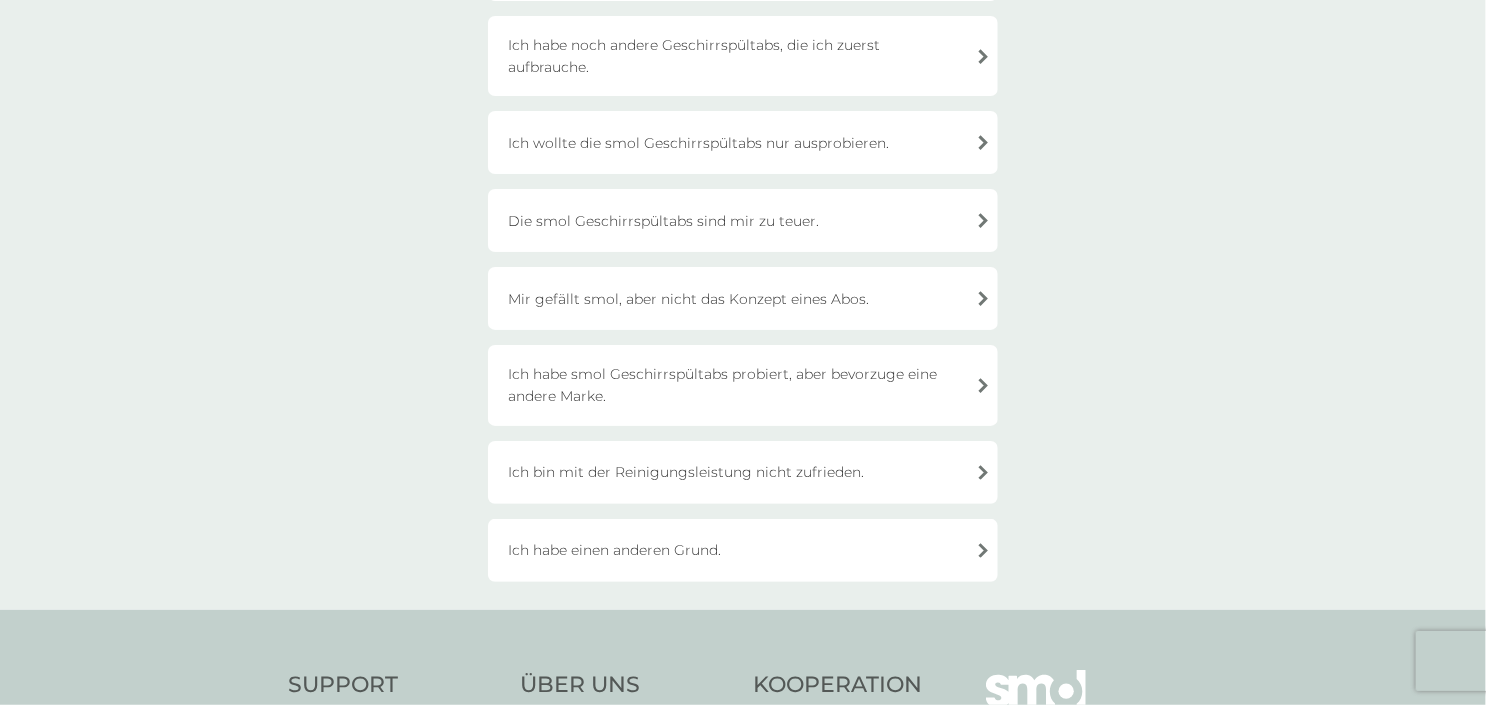 click on "Ich habe einen anderen Grund." at bounding box center [743, 550] 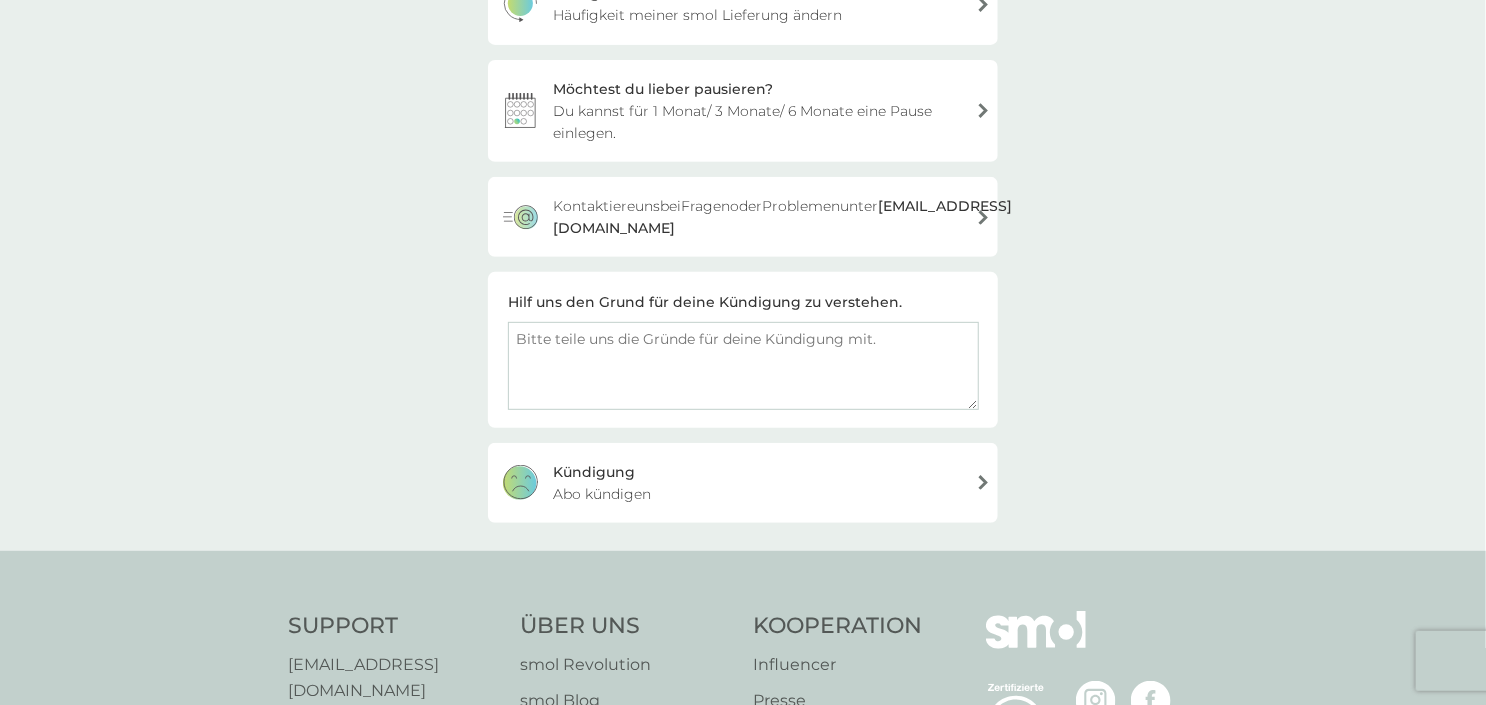 scroll, scrollTop: 528, scrollLeft: 0, axis: vertical 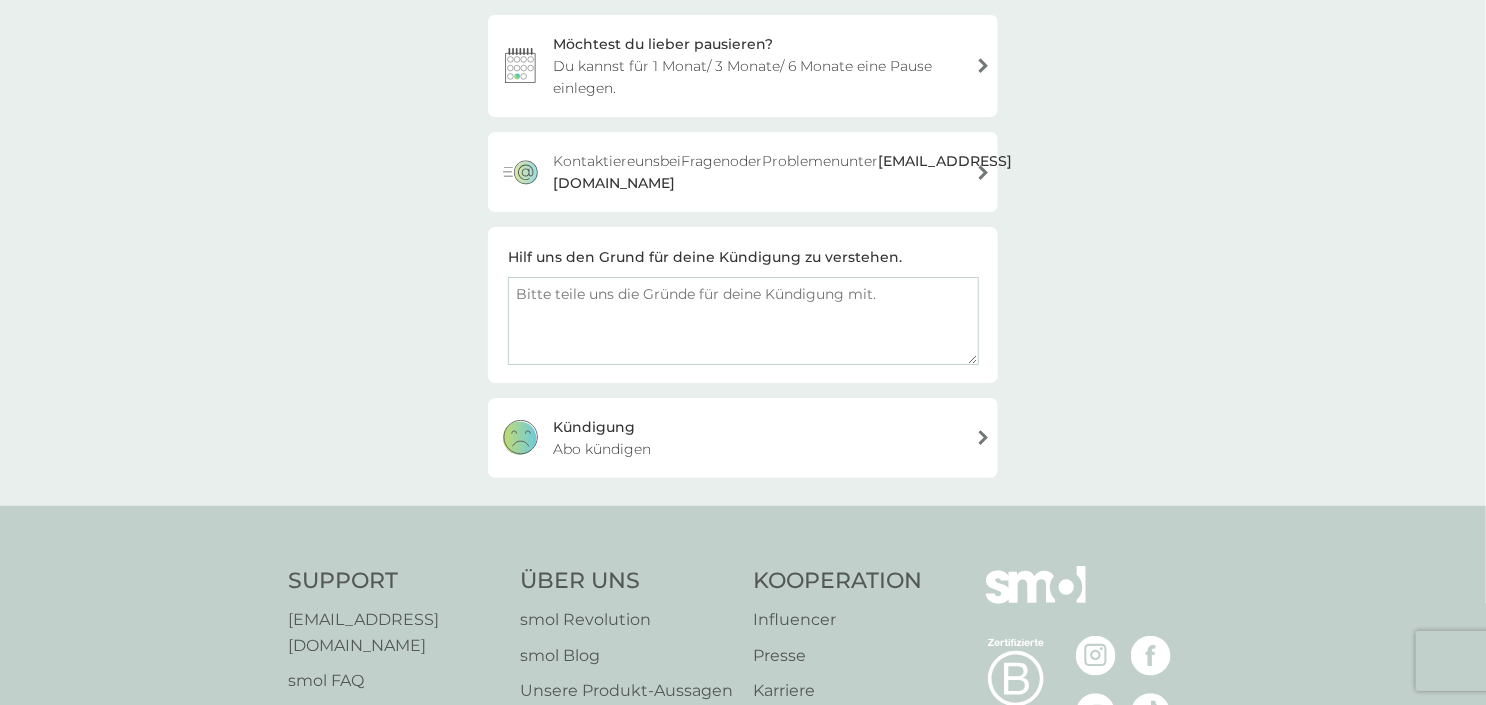 click on "Abo kündigen" at bounding box center (602, 449) 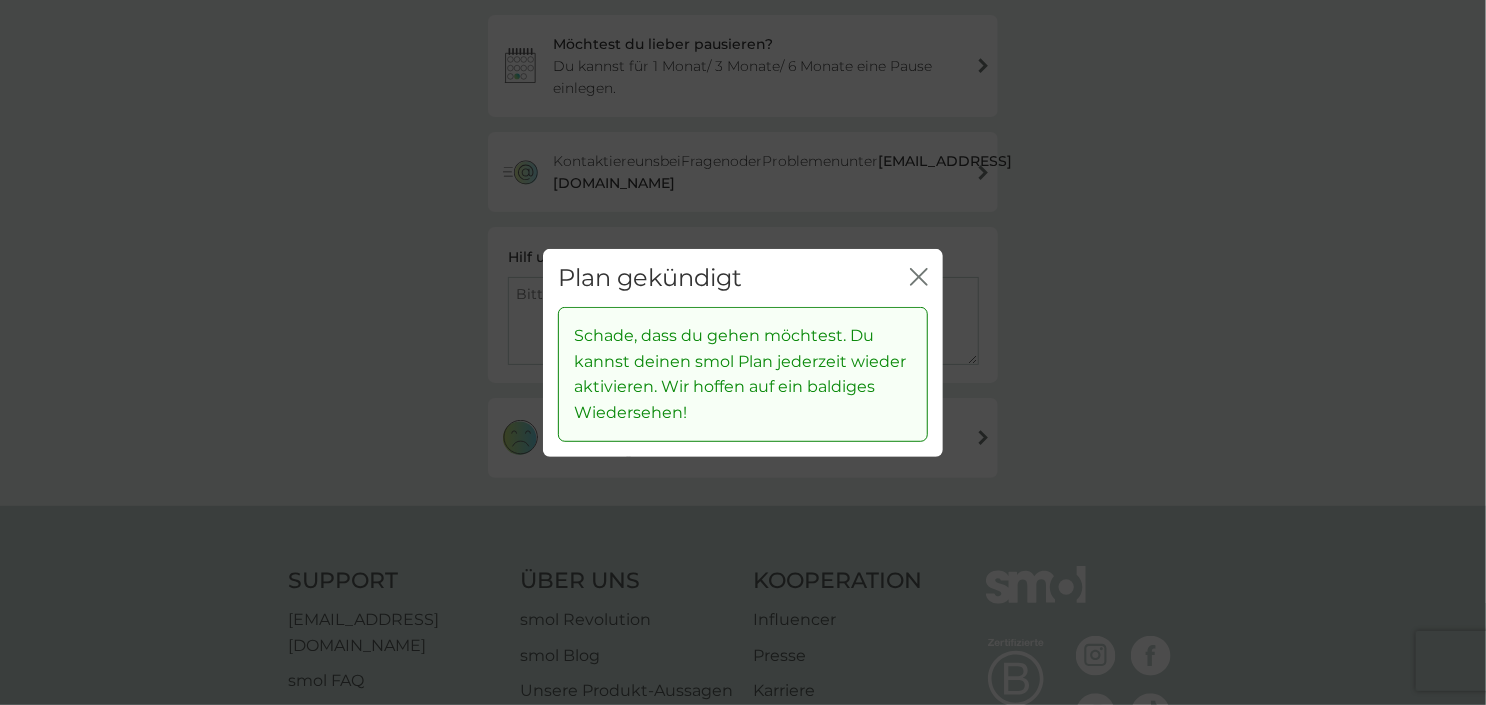 click on "Schließen" 